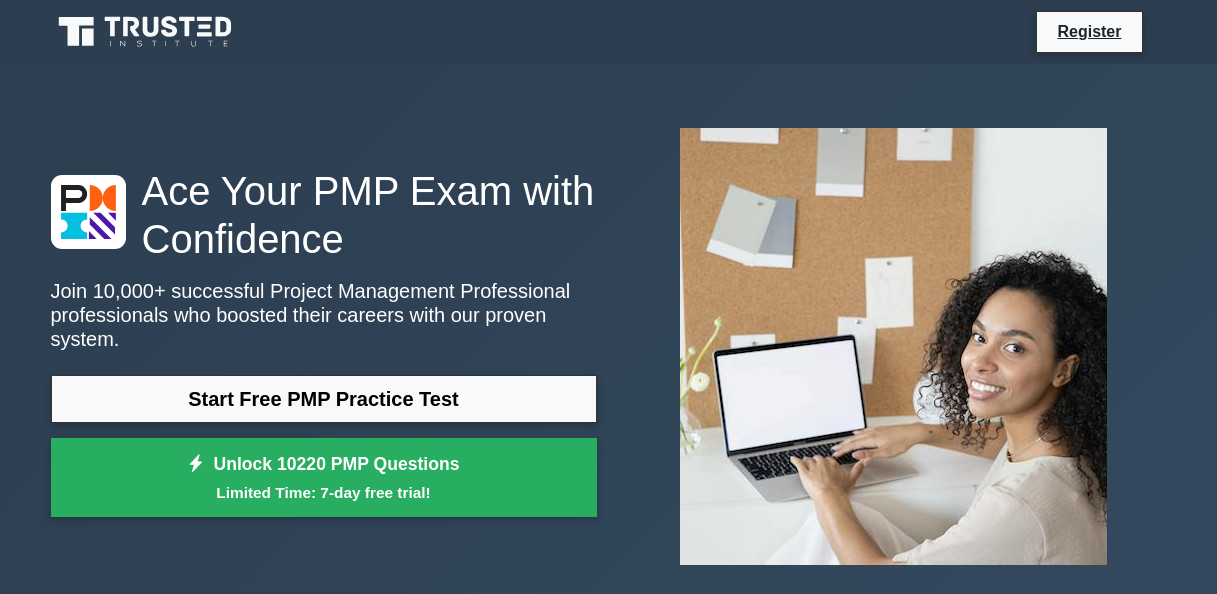 scroll, scrollTop: 0, scrollLeft: 0, axis: both 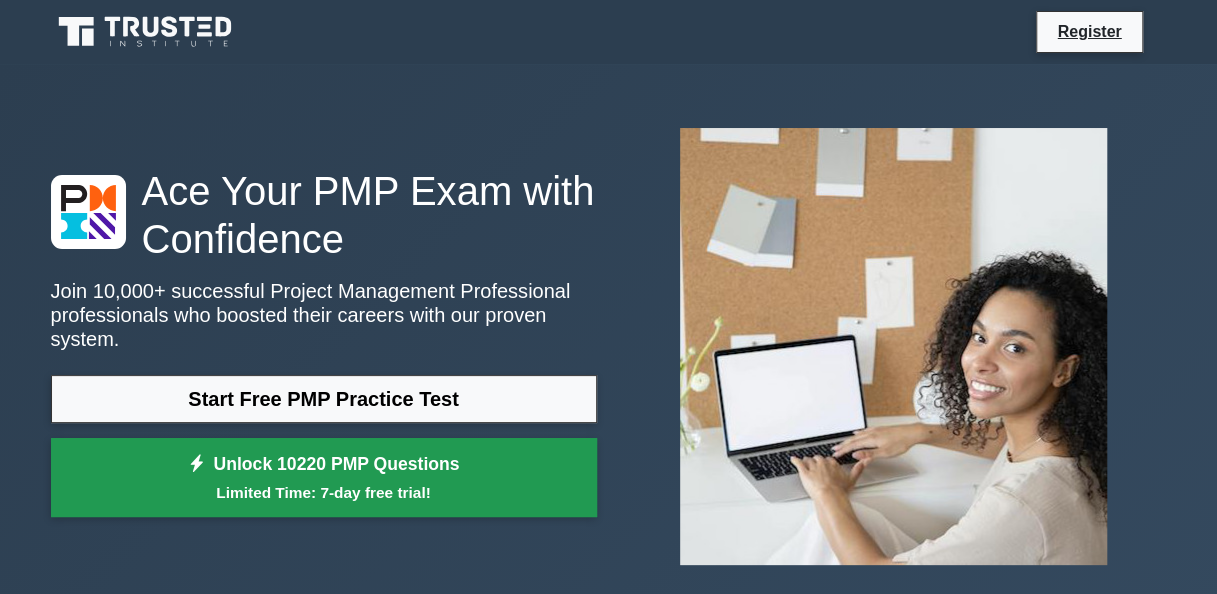click on "Unlock 10220 PMP Questions
Limited Time: 7-day free trial!" at bounding box center (324, 478) 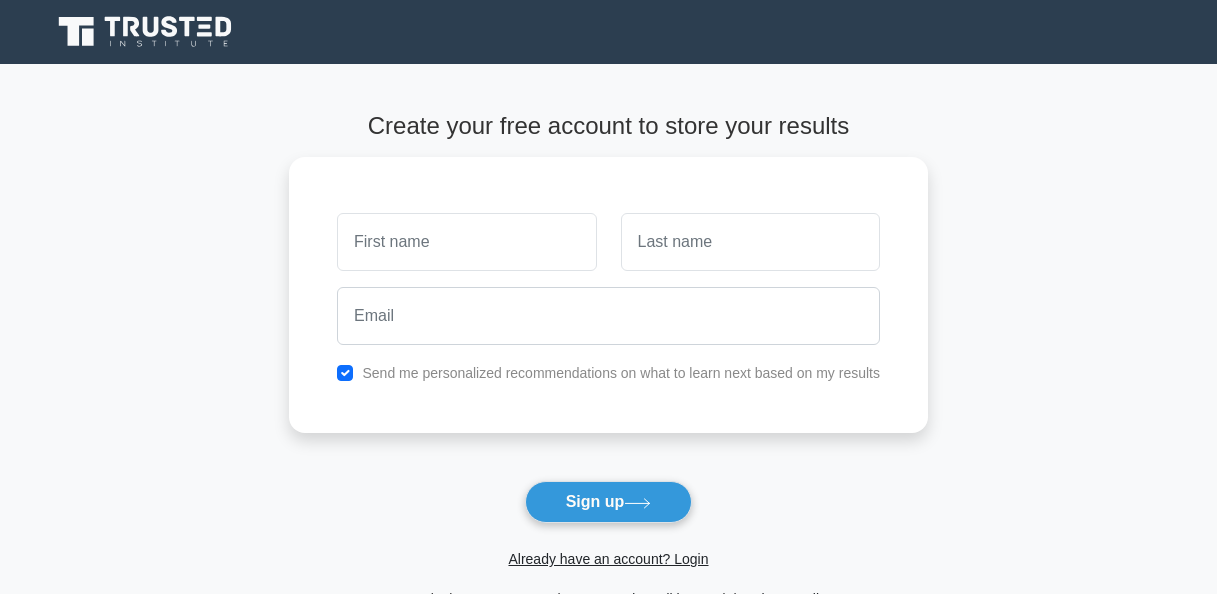 scroll, scrollTop: 0, scrollLeft: 0, axis: both 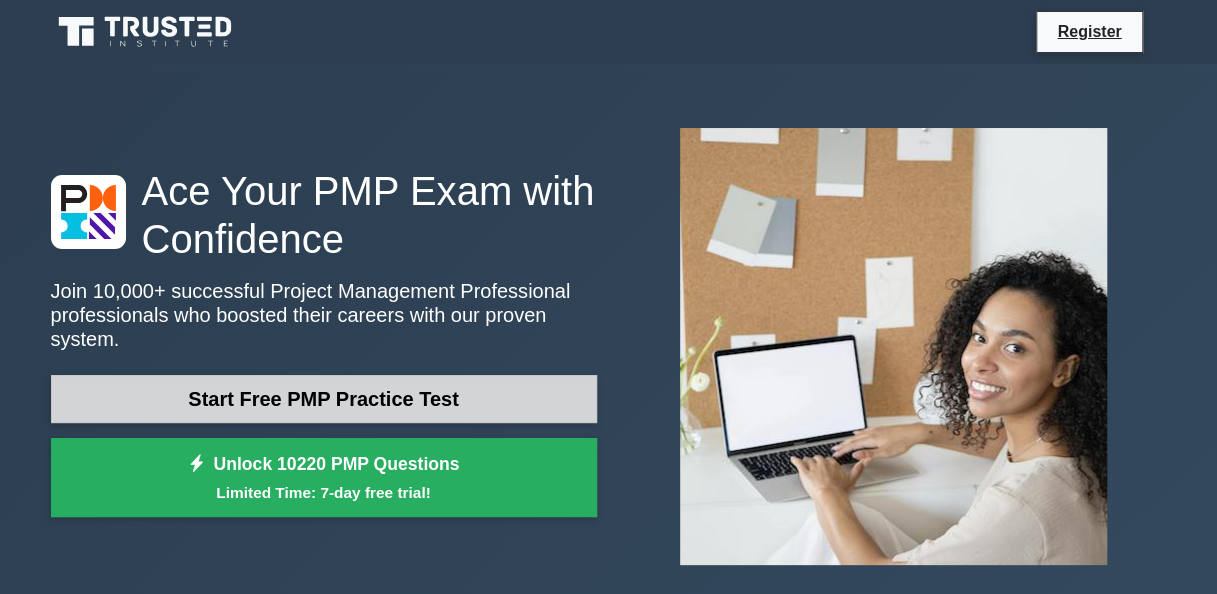 click on "Start Free PMP Practice Test" at bounding box center (324, 399) 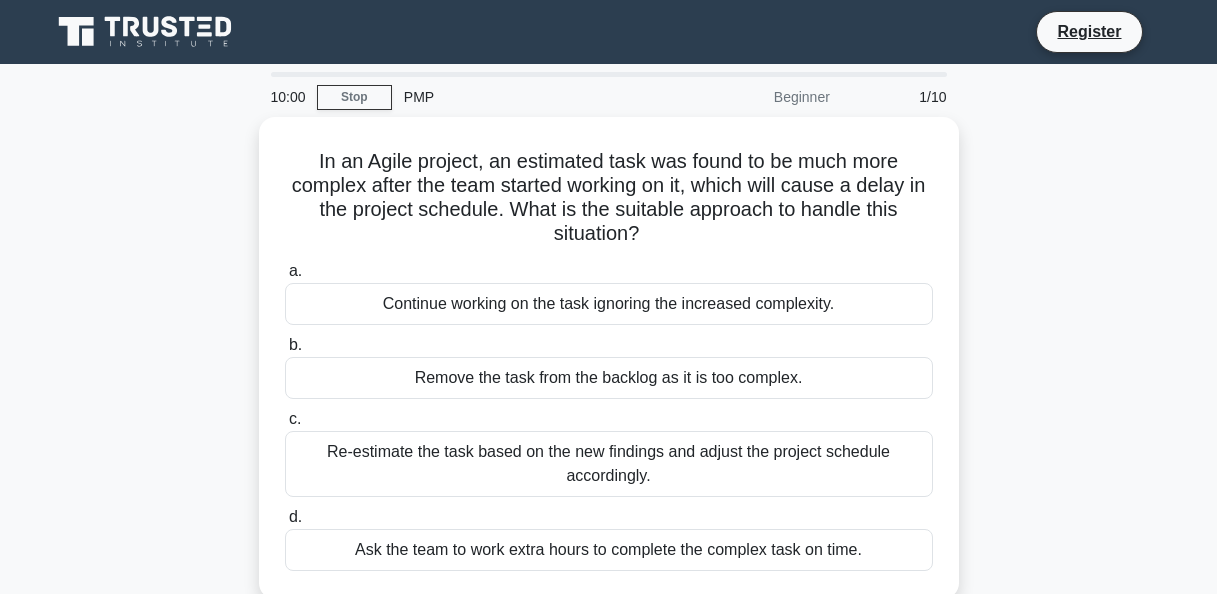 scroll, scrollTop: 0, scrollLeft: 0, axis: both 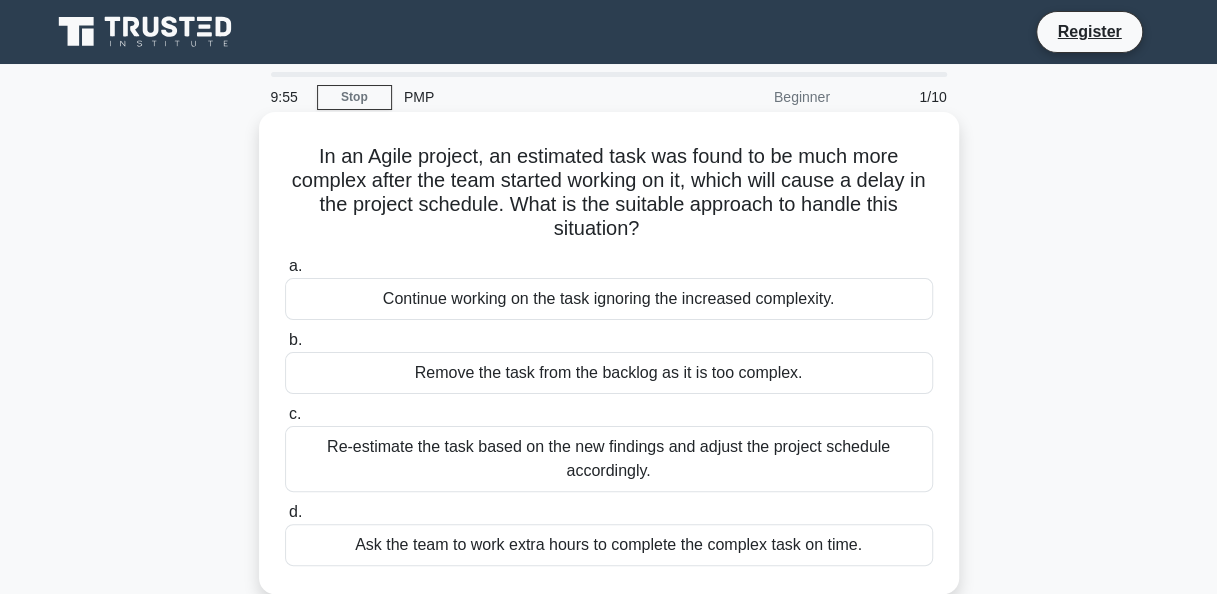 click on "Remove the task from the backlog as it is too complex." at bounding box center [609, 373] 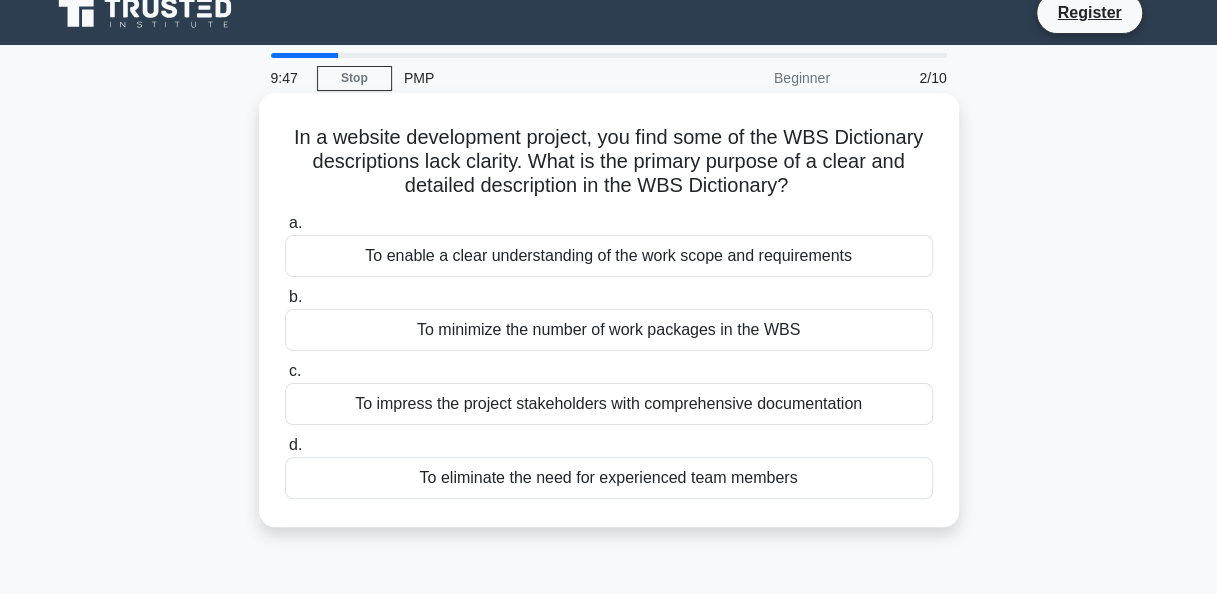 scroll, scrollTop: 0, scrollLeft: 0, axis: both 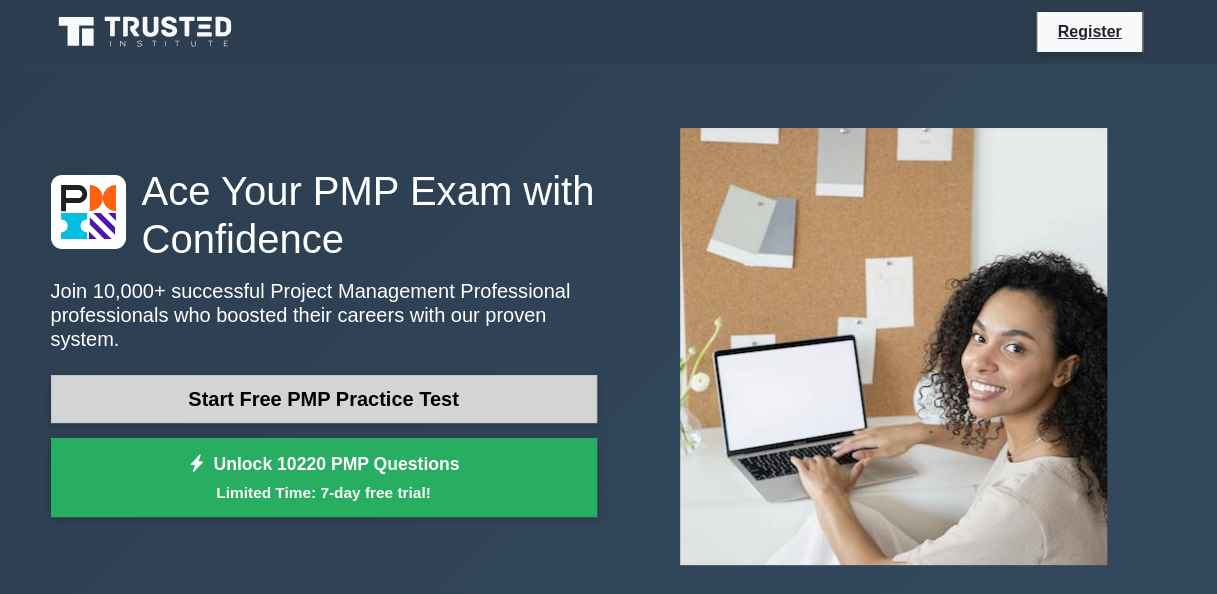 click on "Start Free PMP Practice Test" at bounding box center [324, 399] 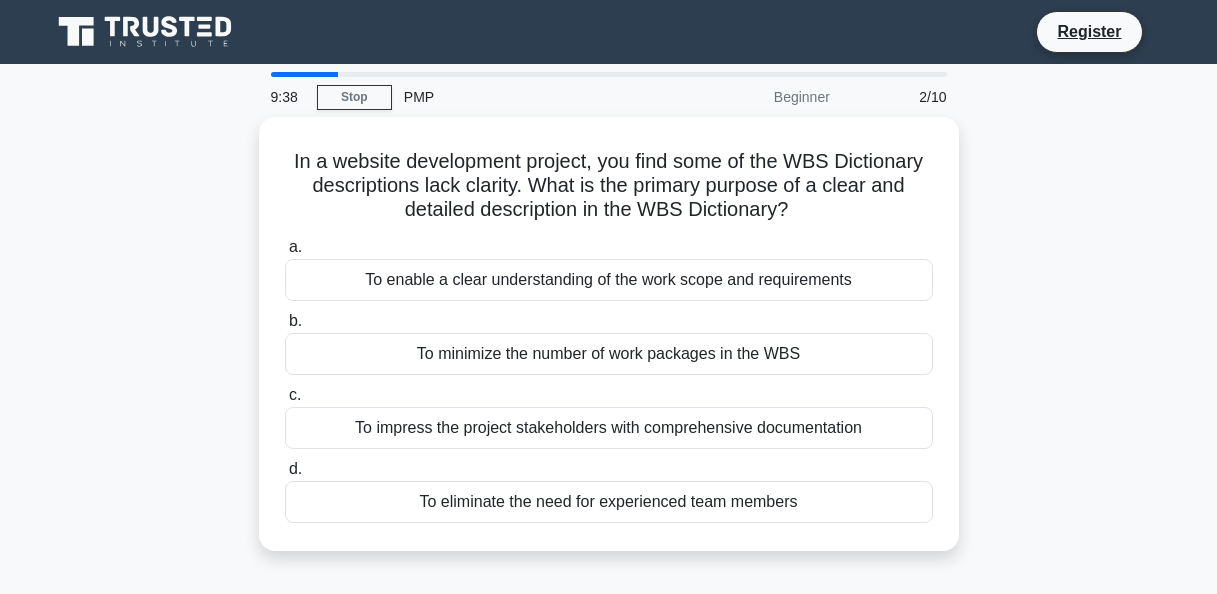 scroll, scrollTop: 0, scrollLeft: 0, axis: both 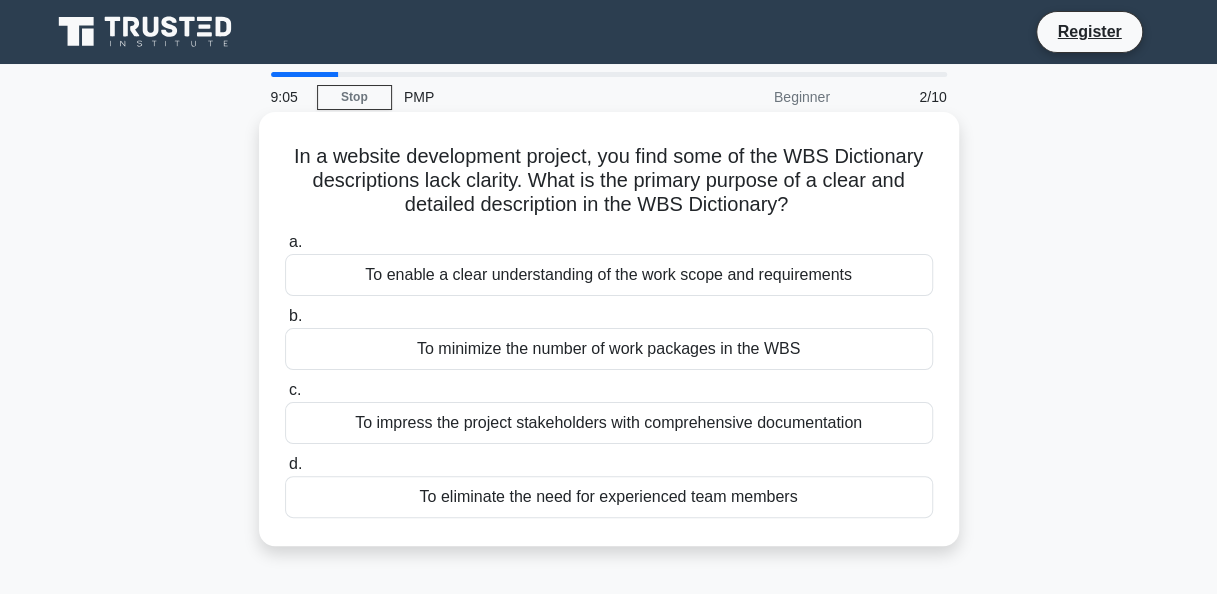 click on "To enable a clear understanding of the work scope and requirements" at bounding box center [609, 275] 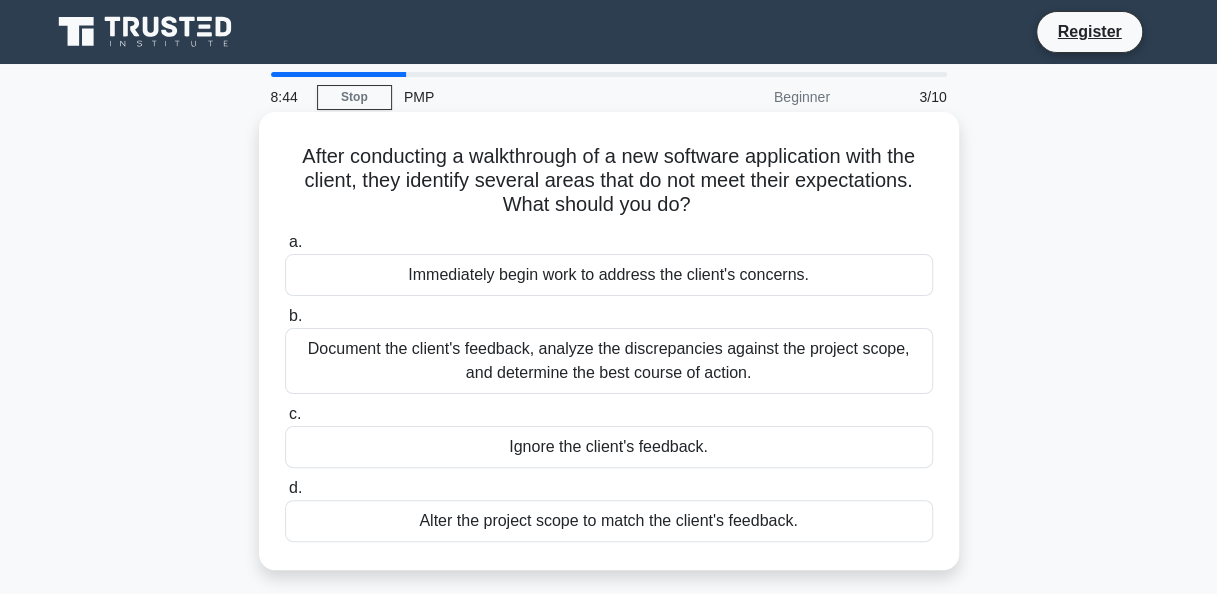 click on "Document the client's feedback, analyze the discrepancies against the project scope, and determine the best course of action." at bounding box center (609, 361) 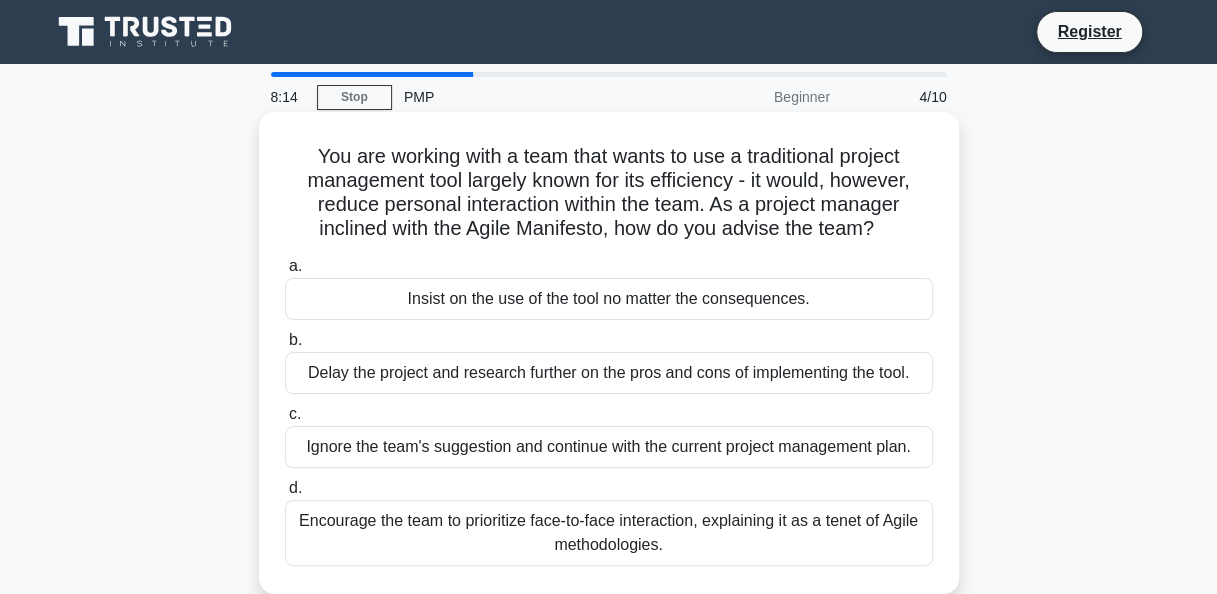 click on "Encourage the team to prioritize face-to-face interaction, explaining it as a tenet of Agile methodologies." at bounding box center [609, 533] 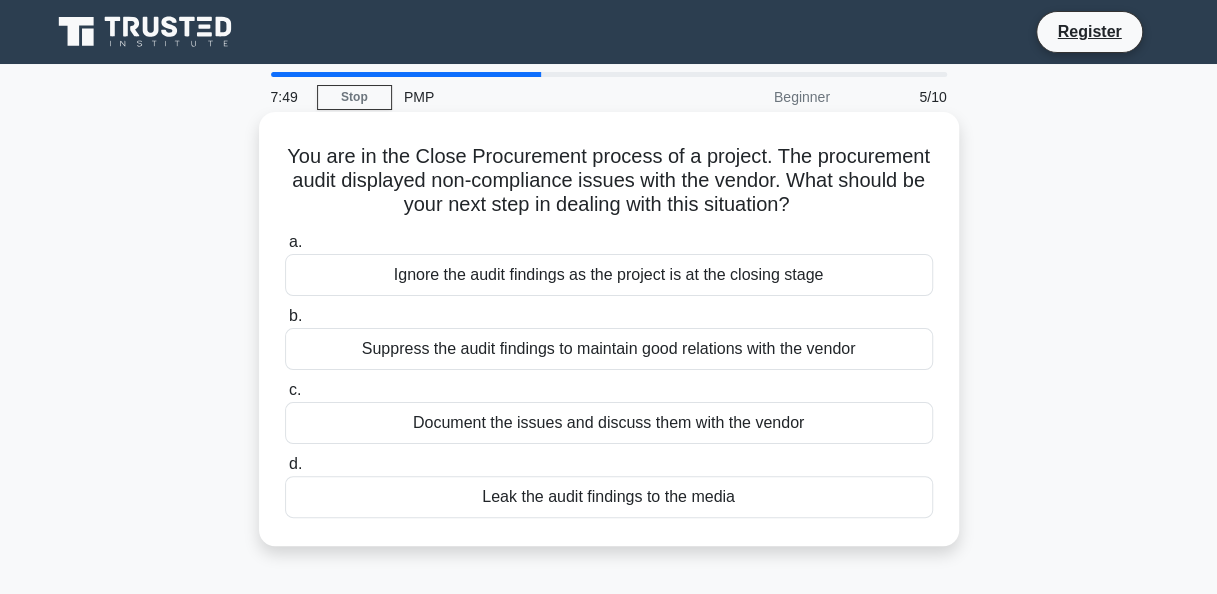 click on "Document the issues and discuss them with the vendor" at bounding box center [609, 423] 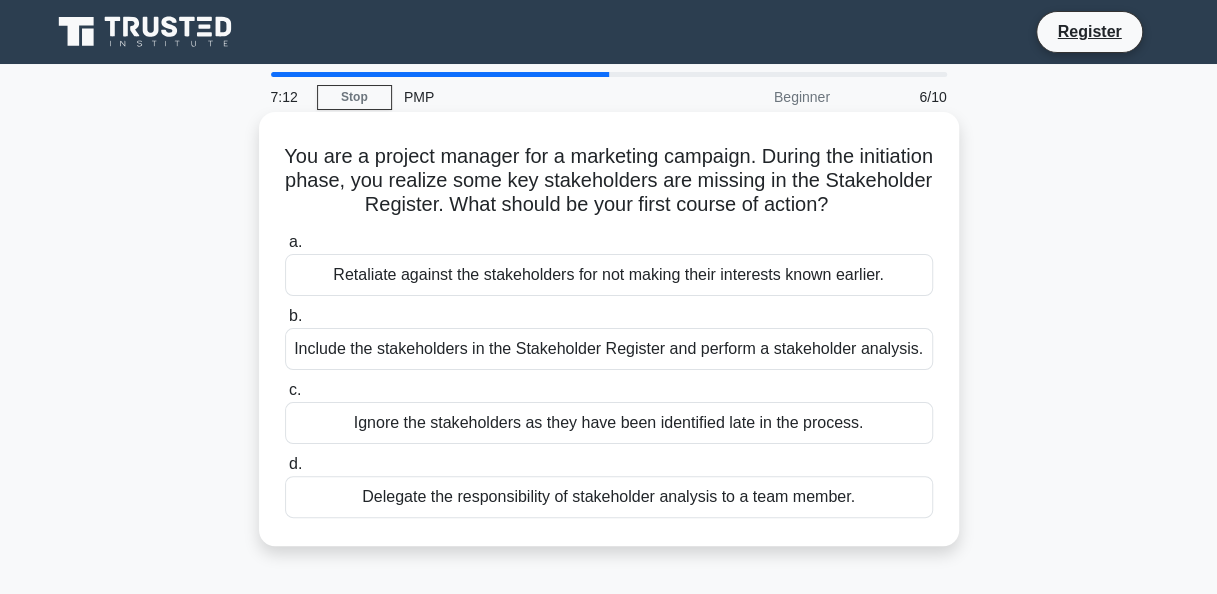 click on "Include the stakeholders in the Stakeholder Register and perform a stakeholder analysis." at bounding box center [609, 349] 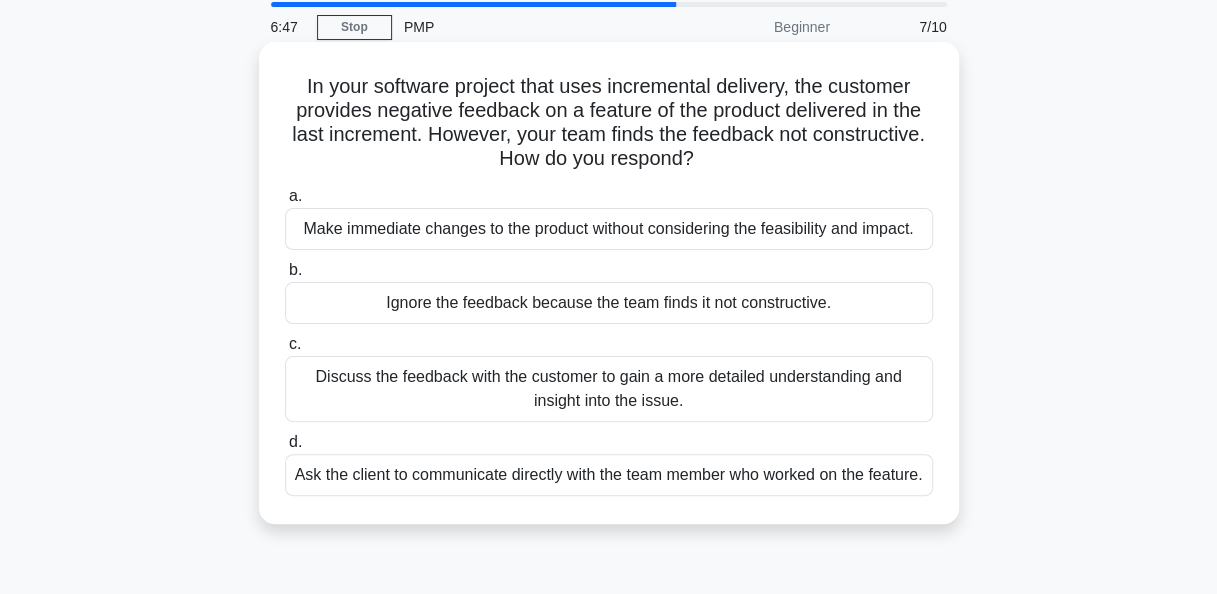 scroll, scrollTop: 100, scrollLeft: 0, axis: vertical 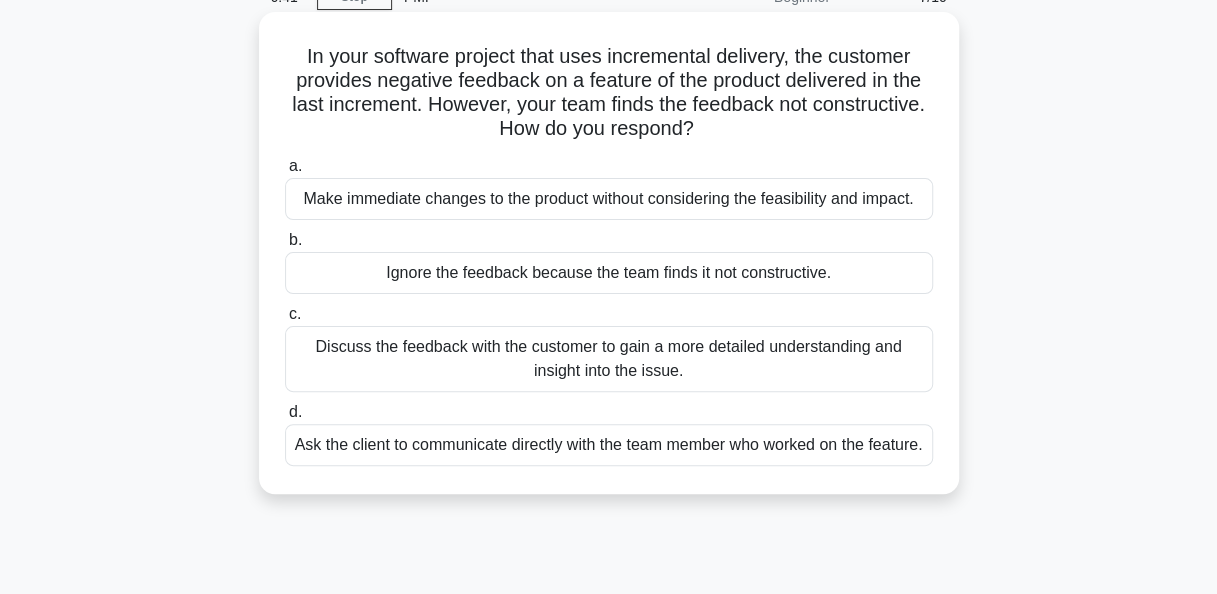 click on "Discuss the feedback with the customer to gain a more detailed understanding and insight into the issue." at bounding box center (609, 359) 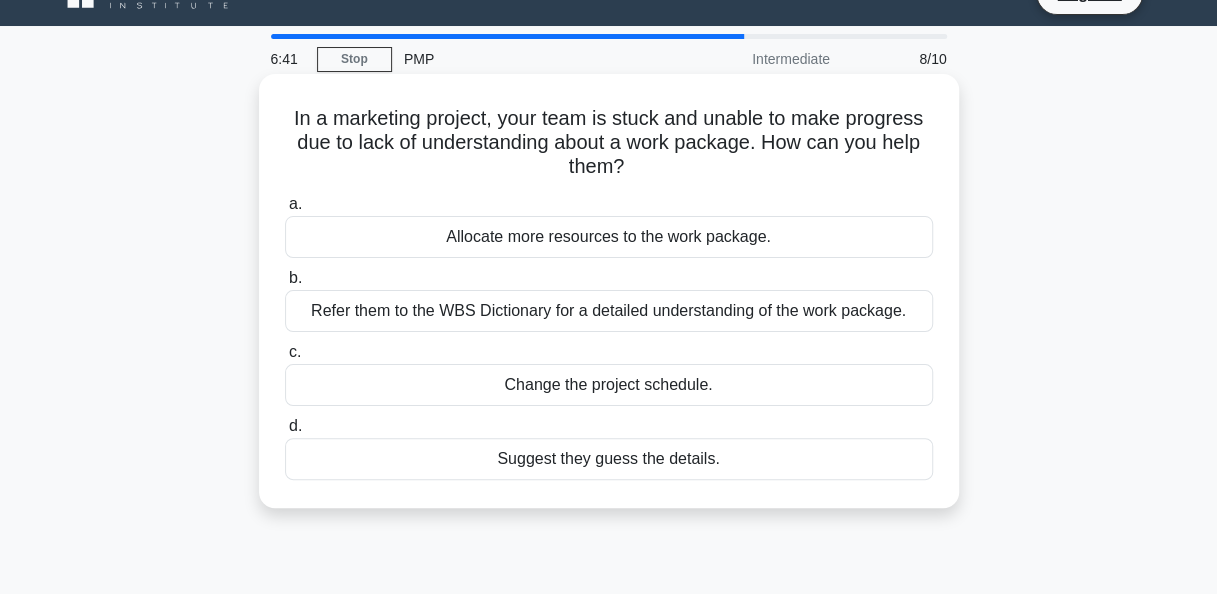 scroll, scrollTop: 0, scrollLeft: 0, axis: both 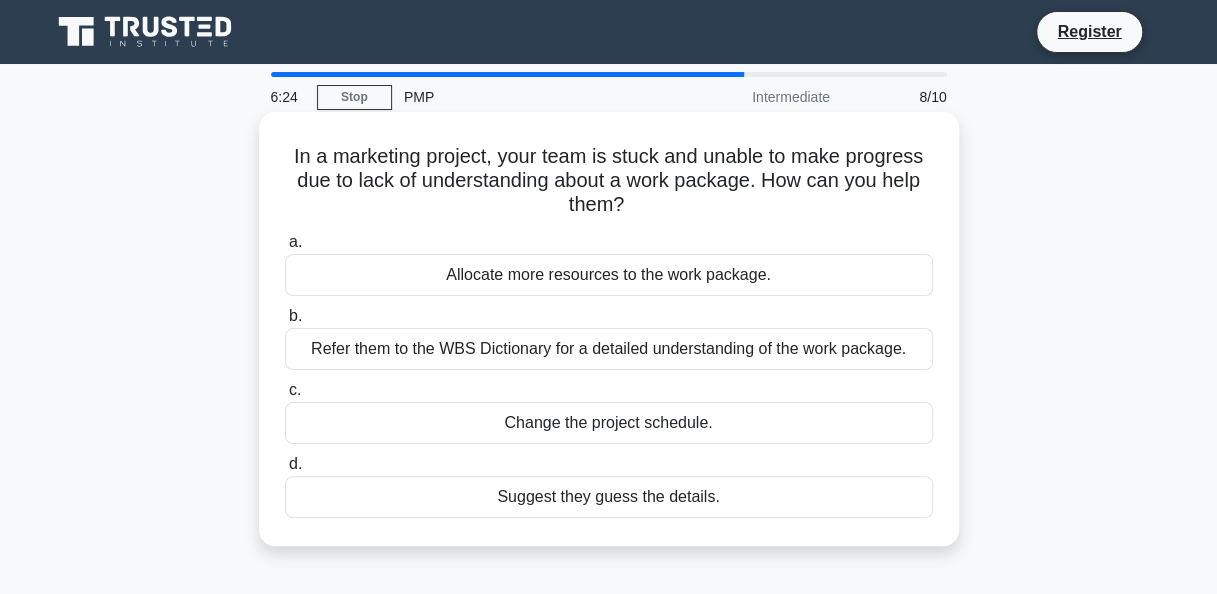 click on "Refer them to the WBS Dictionary for a detailed understanding of the work package." at bounding box center [609, 349] 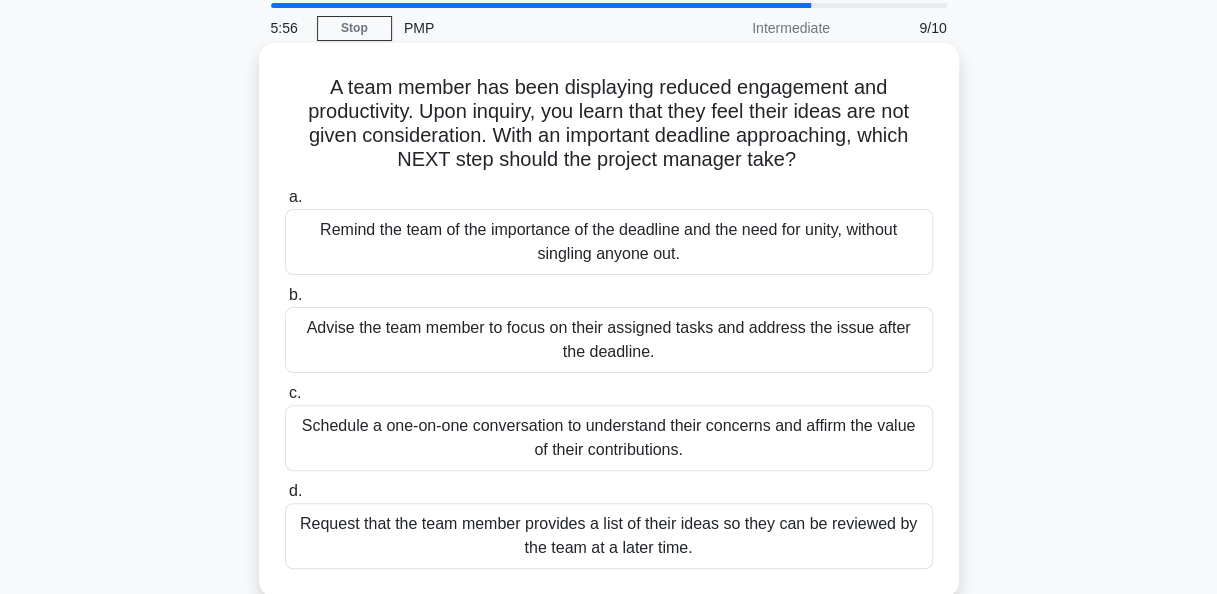 scroll, scrollTop: 100, scrollLeft: 0, axis: vertical 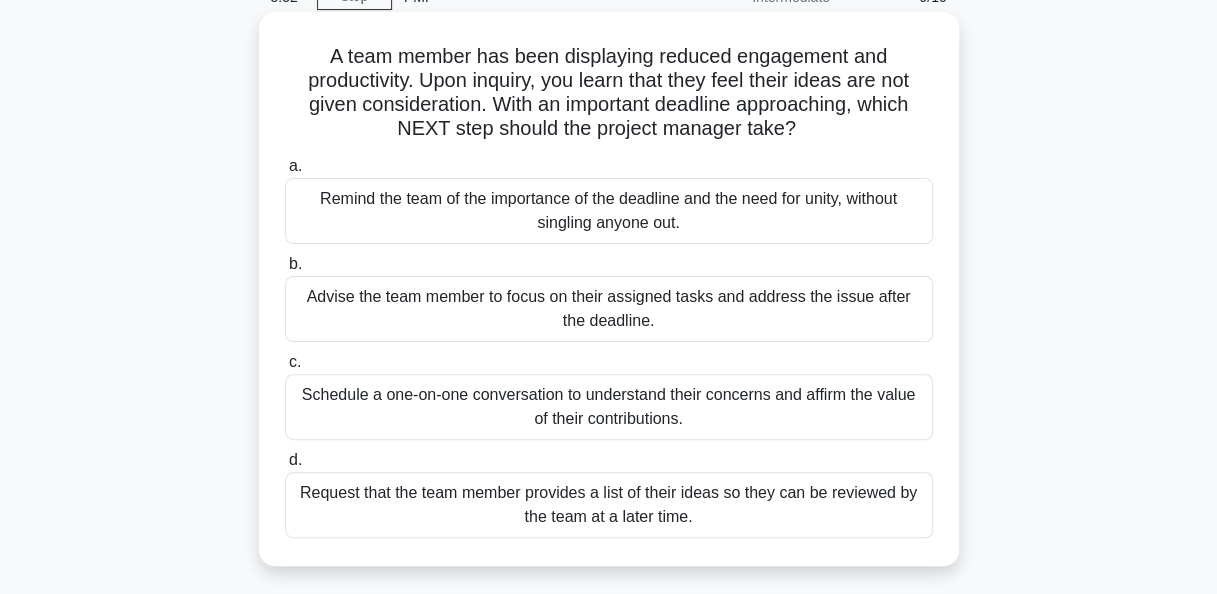 click on "Schedule a one-on-one conversation to understand their concerns and affirm the value of their contributions." at bounding box center (609, 407) 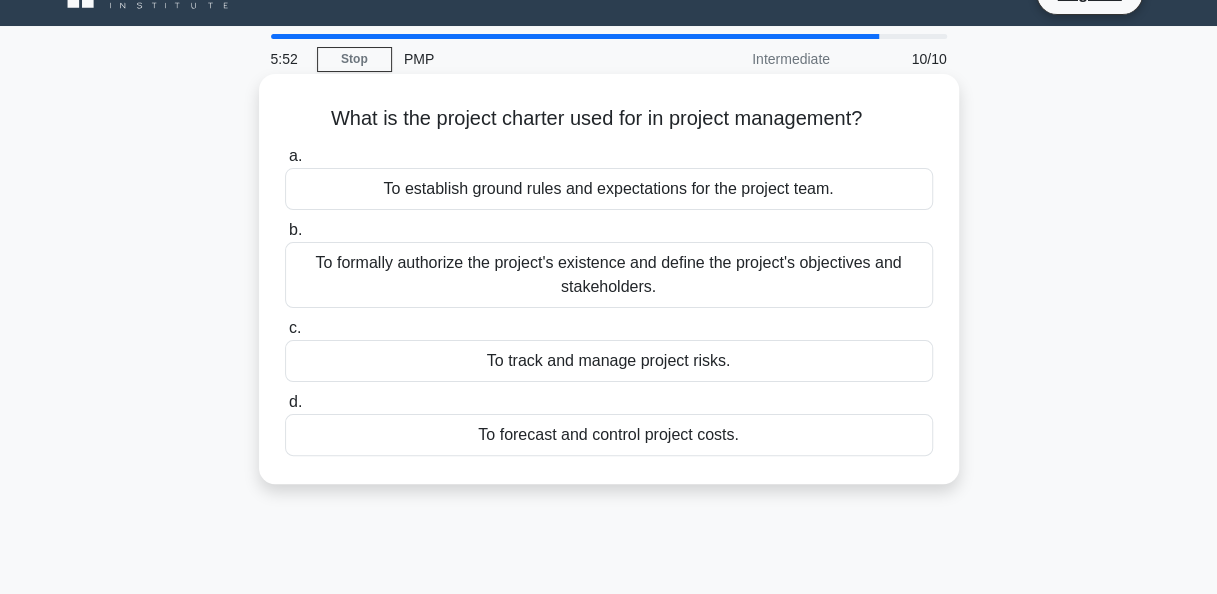 scroll, scrollTop: 0, scrollLeft: 0, axis: both 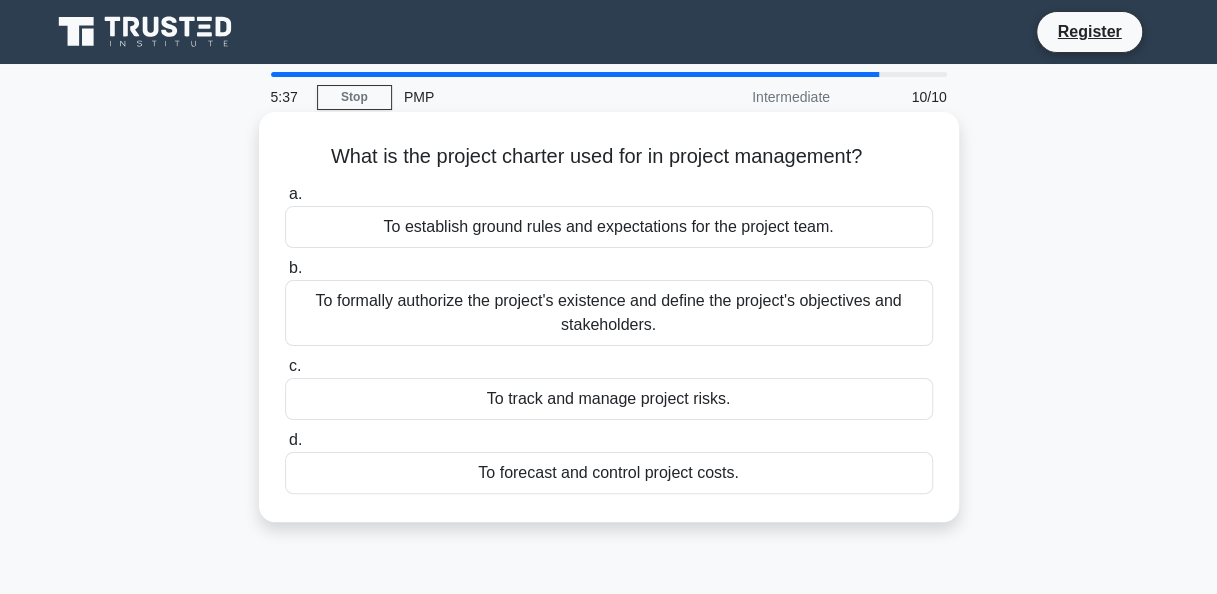 click on "To formally authorize the project's existence and define the project's objectives and stakeholders." at bounding box center (609, 313) 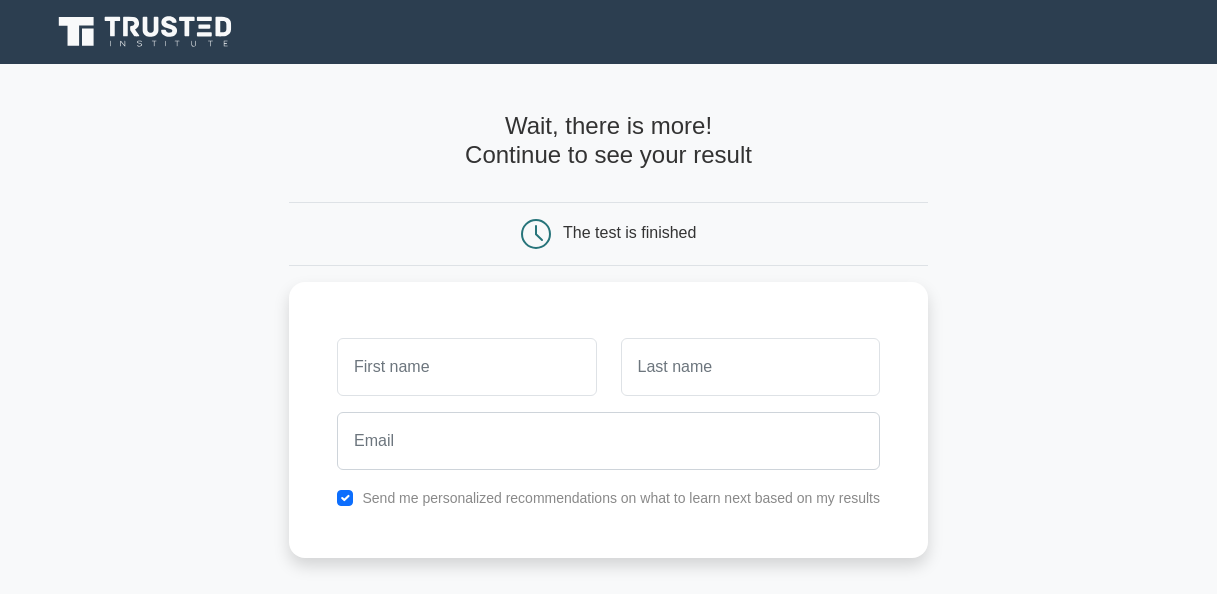 scroll, scrollTop: 0, scrollLeft: 0, axis: both 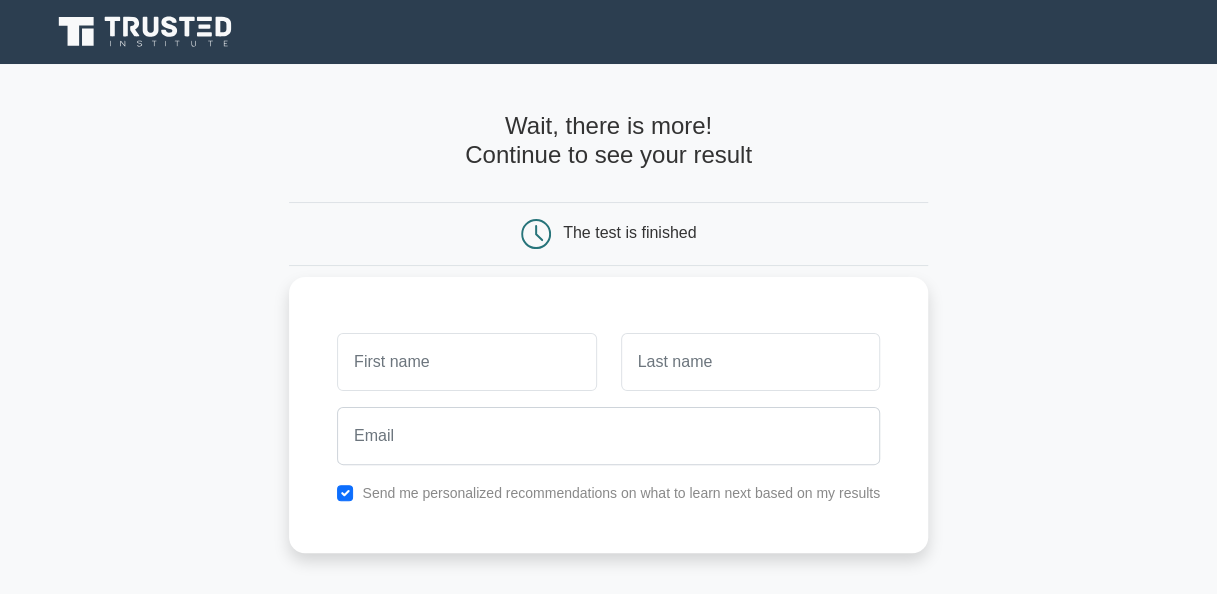 click at bounding box center [466, 362] 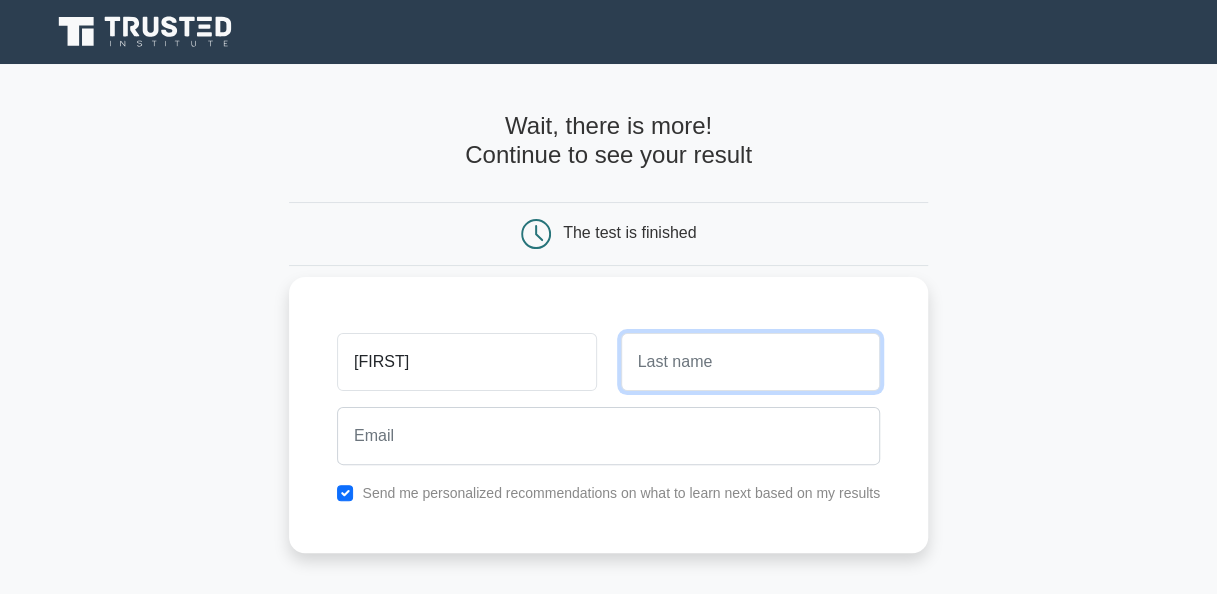 click at bounding box center [750, 362] 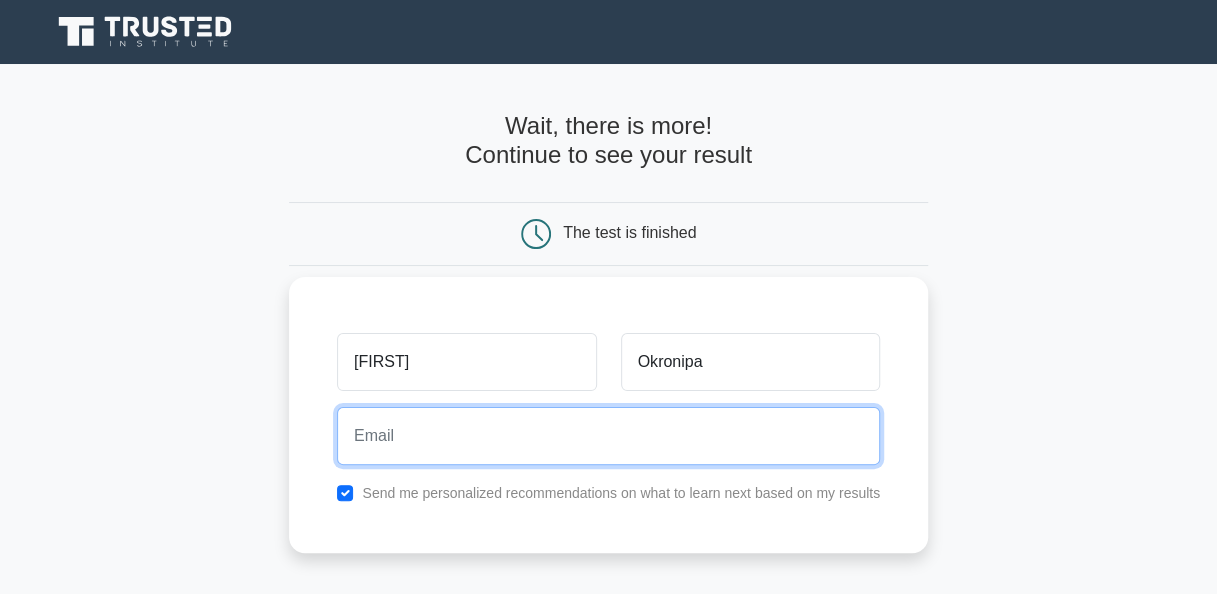 click at bounding box center [608, 436] 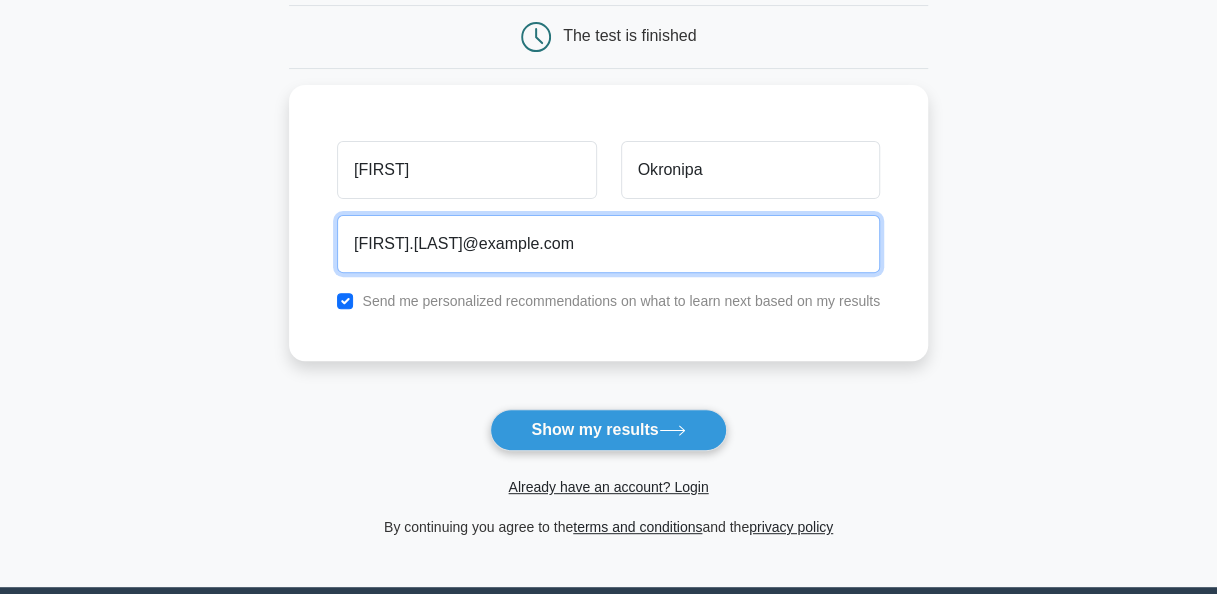 scroll, scrollTop: 200, scrollLeft: 0, axis: vertical 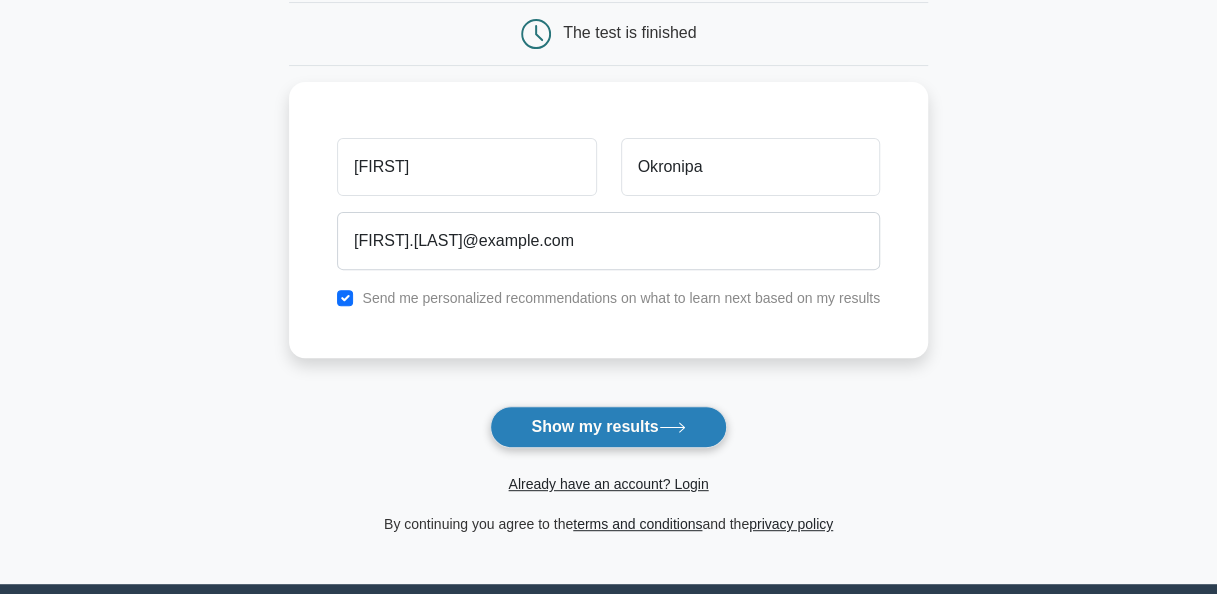 click on "Show my results" at bounding box center (608, 427) 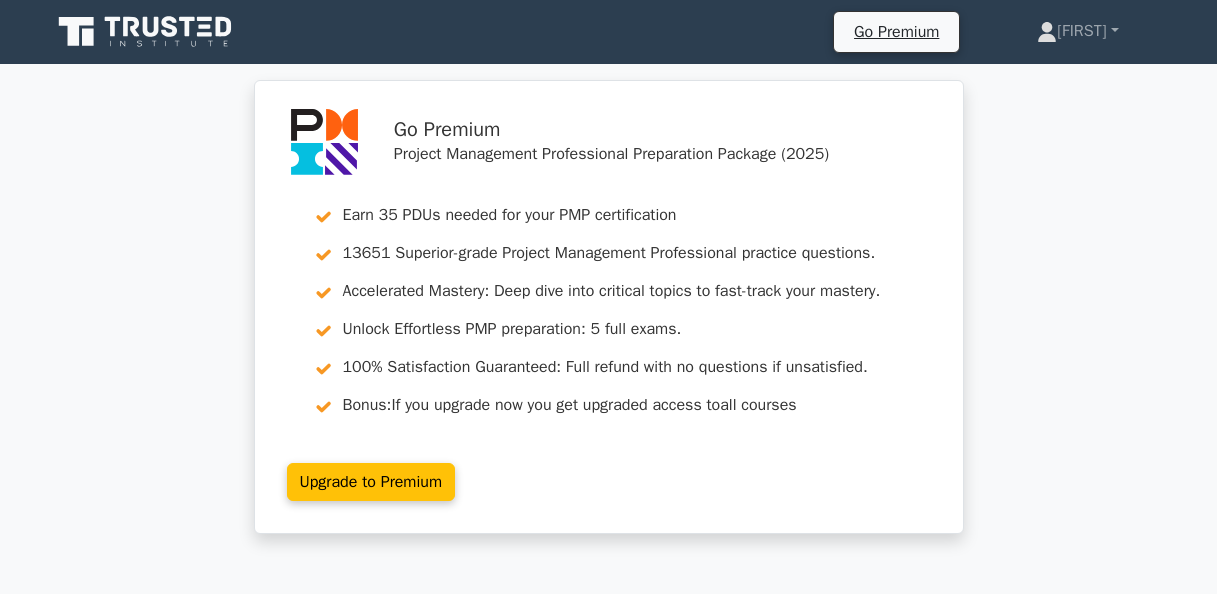 scroll, scrollTop: 0, scrollLeft: 0, axis: both 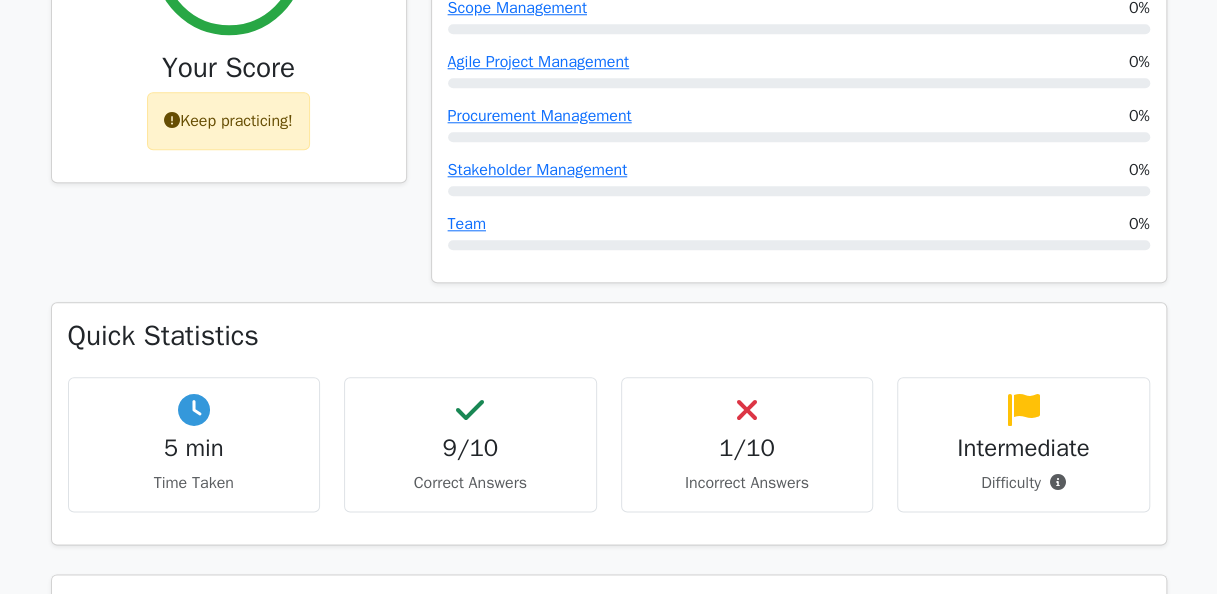 click on "1/10" at bounding box center (747, 448) 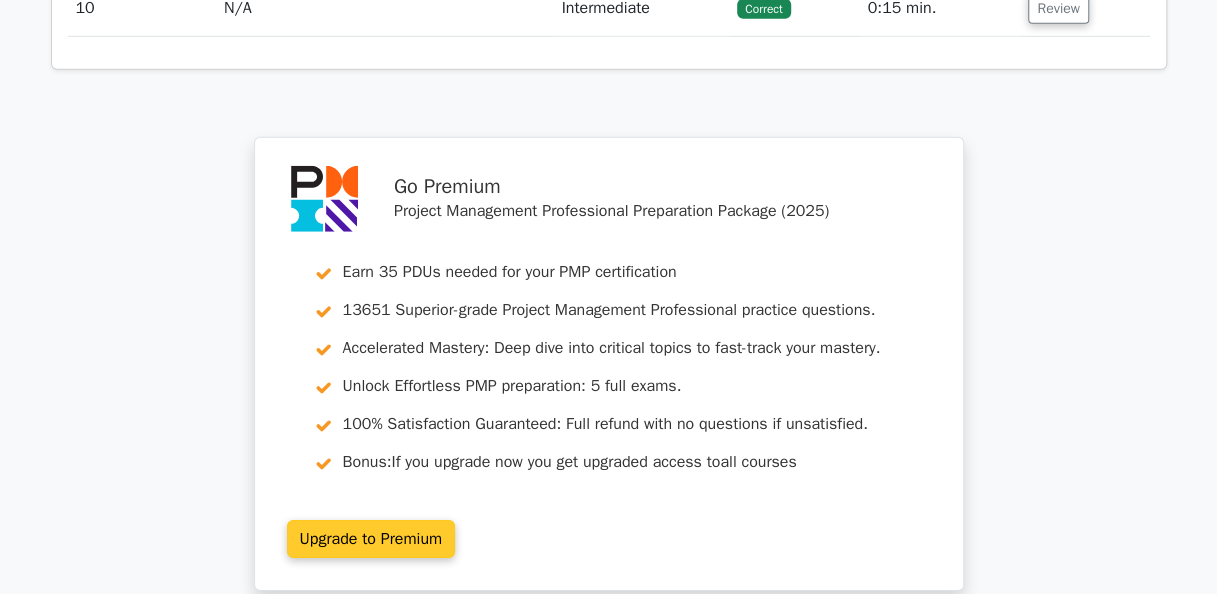 scroll, scrollTop: 3200, scrollLeft: 0, axis: vertical 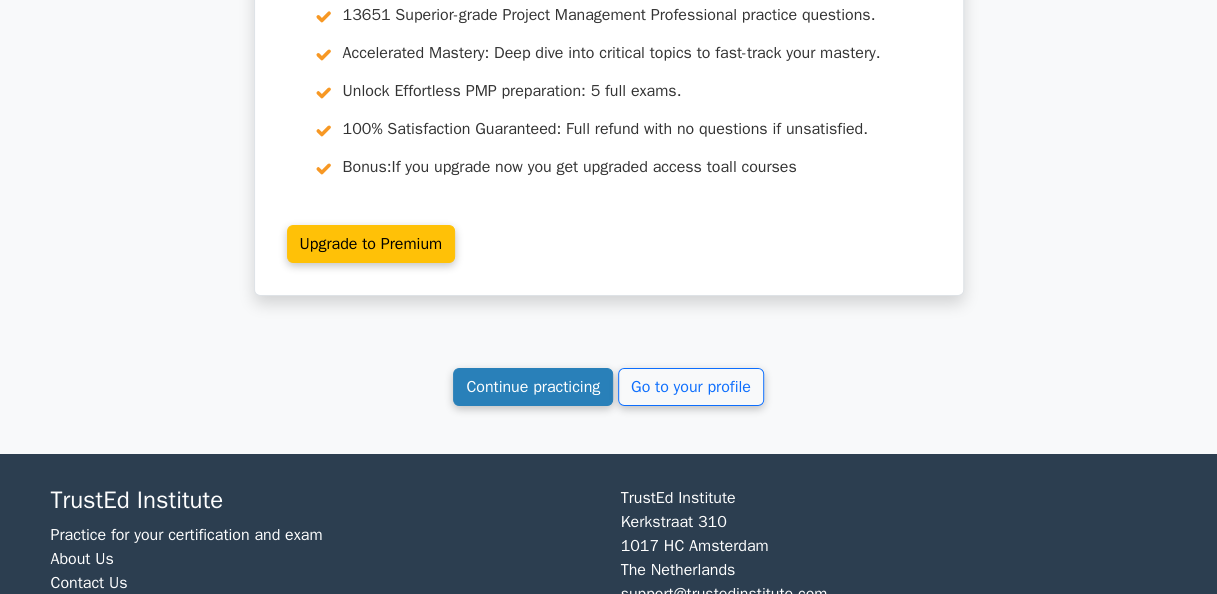click on "Continue practicing" at bounding box center [533, 387] 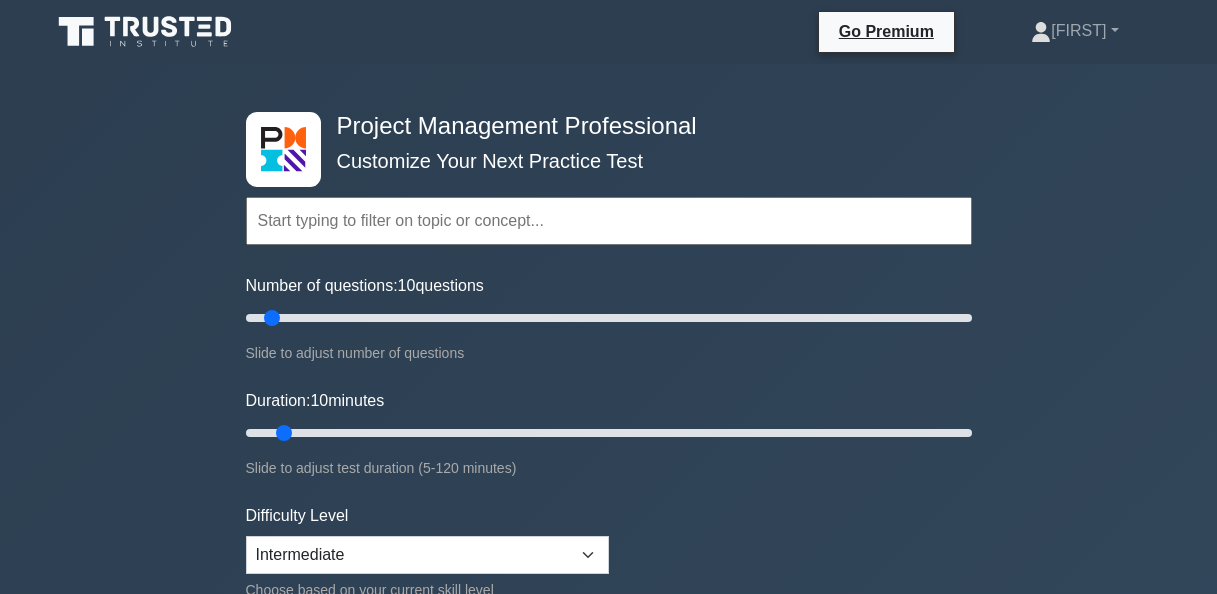 scroll, scrollTop: 0, scrollLeft: 0, axis: both 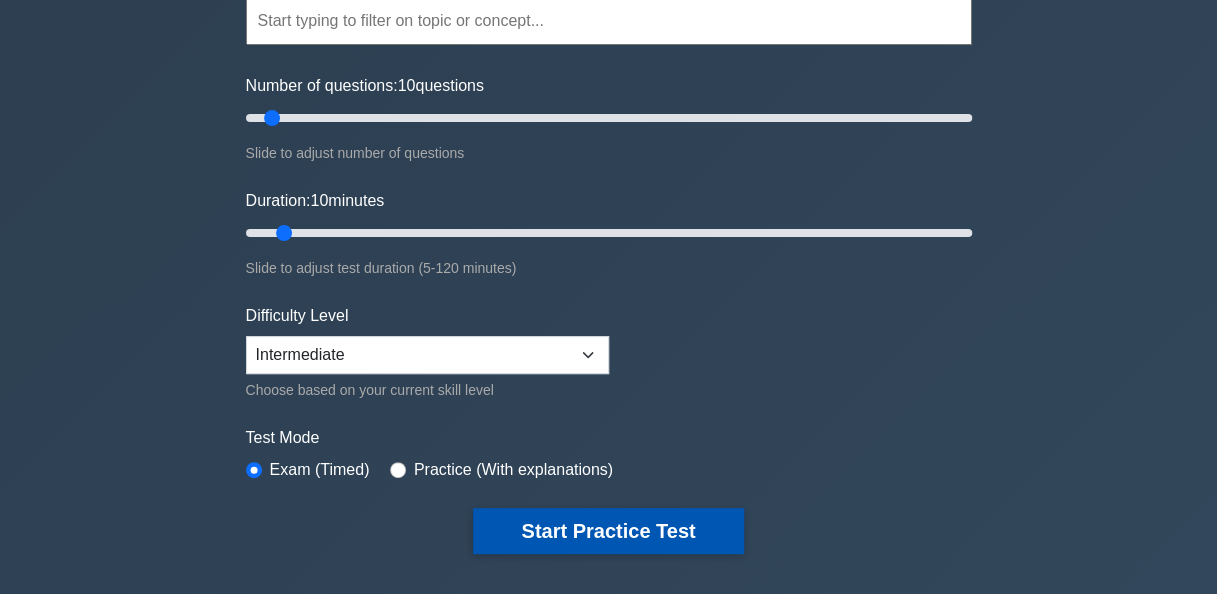 click on "Start Practice Test" at bounding box center (608, 531) 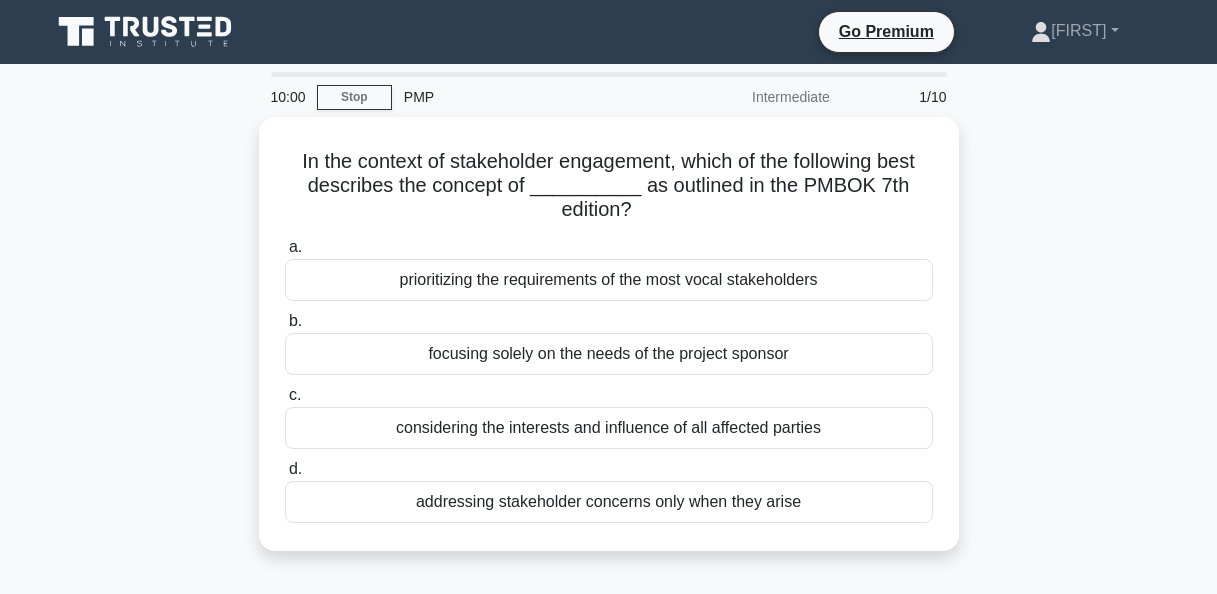 scroll, scrollTop: 0, scrollLeft: 0, axis: both 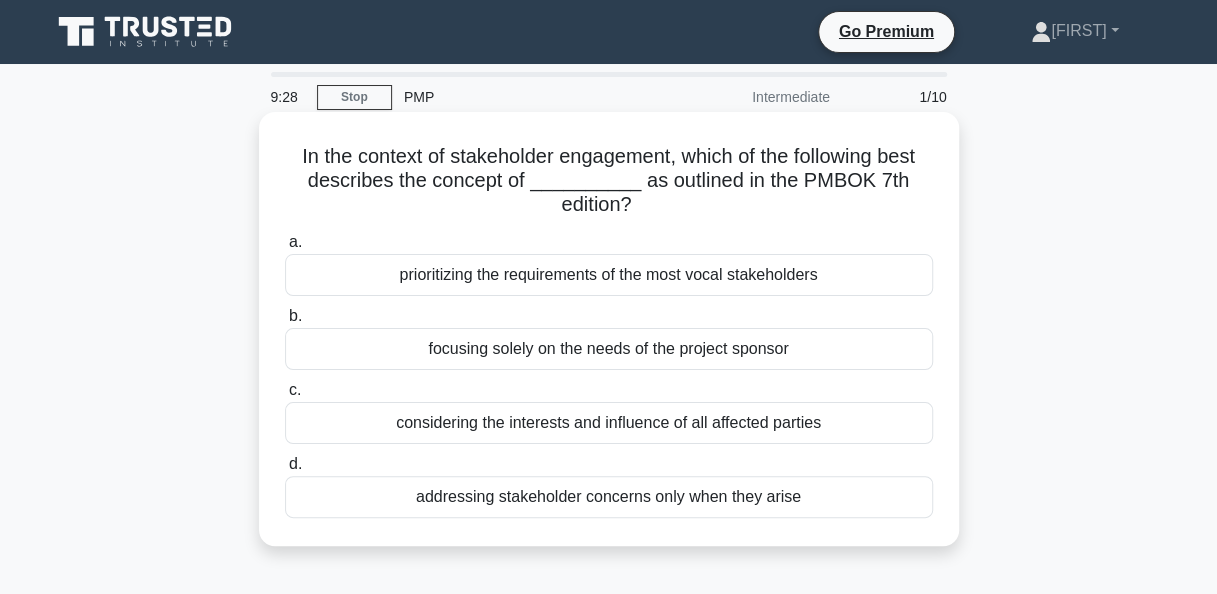 click on "considering the interests and influence of all affected parties" at bounding box center [609, 423] 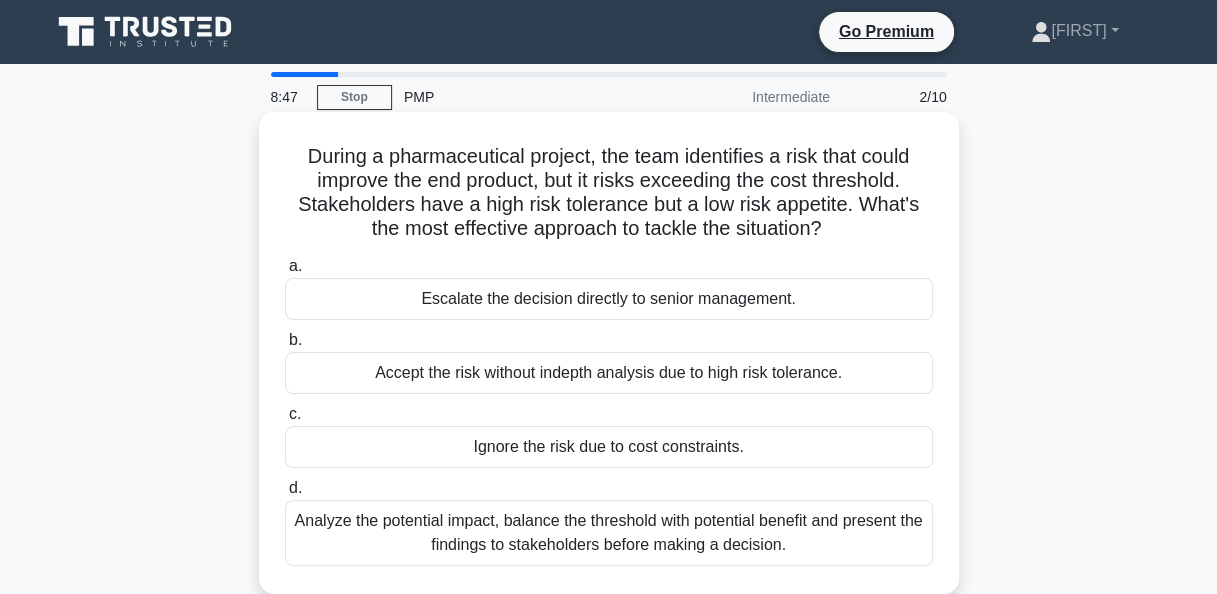 click on "Analyze the potential impact, balance the threshold with potential benefit and present the findings to stakeholders before making a decision." at bounding box center [609, 533] 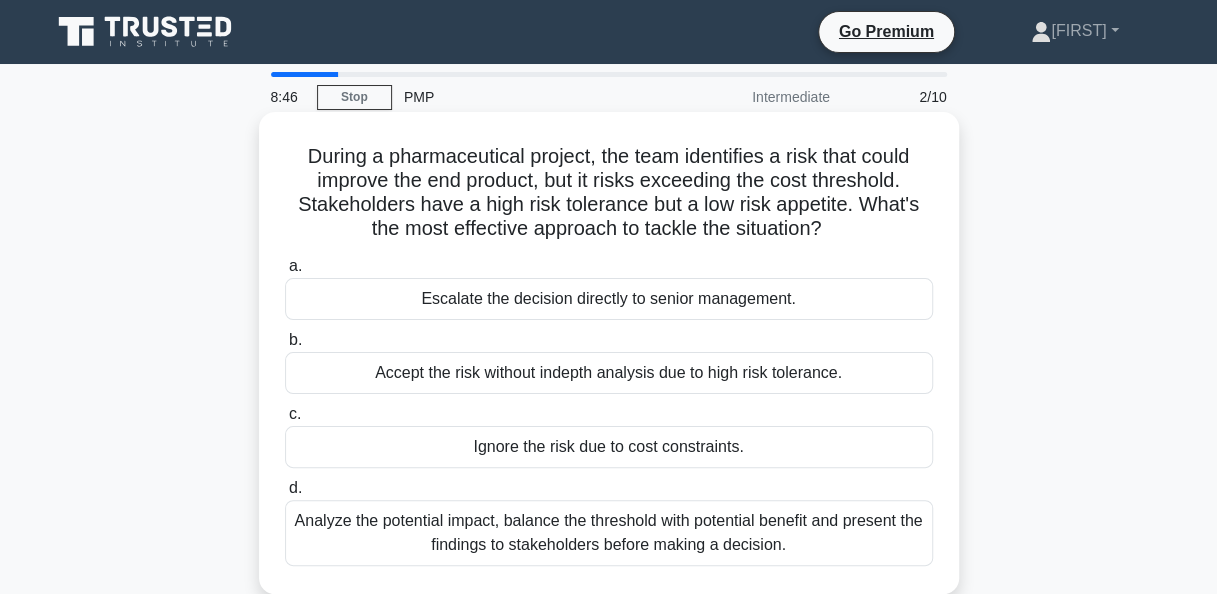 click on "Analyze the potential impact, balance the threshold with potential benefit and present the findings to stakeholders before making a decision." at bounding box center (609, 533) 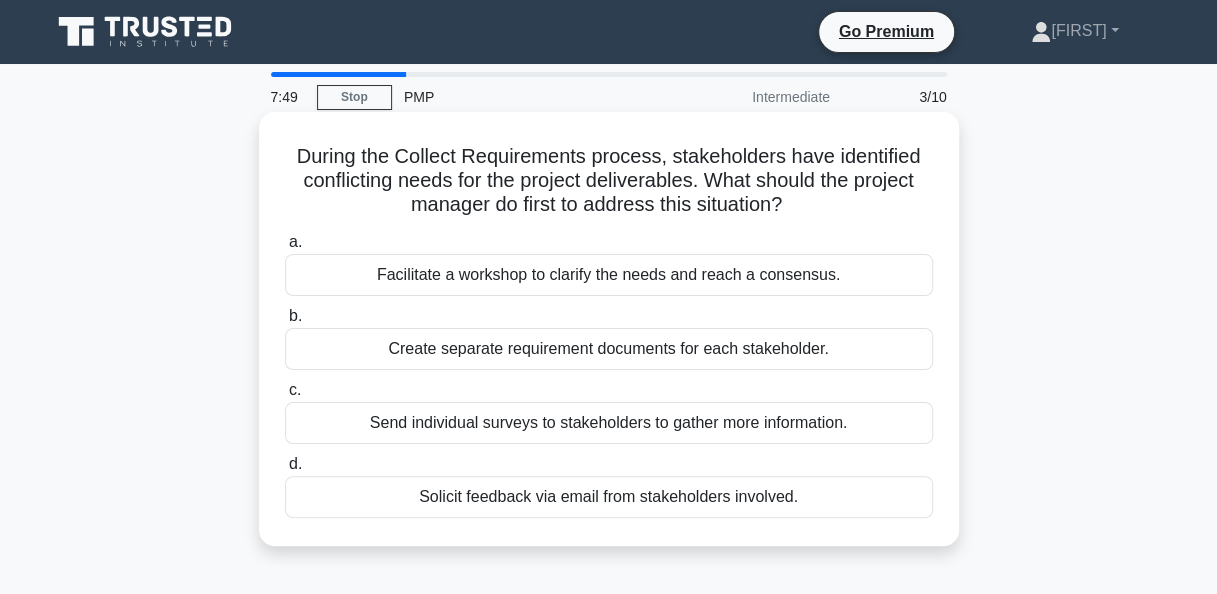 click on "Facilitate a workshop to clarify the needs and reach a consensus." at bounding box center [609, 275] 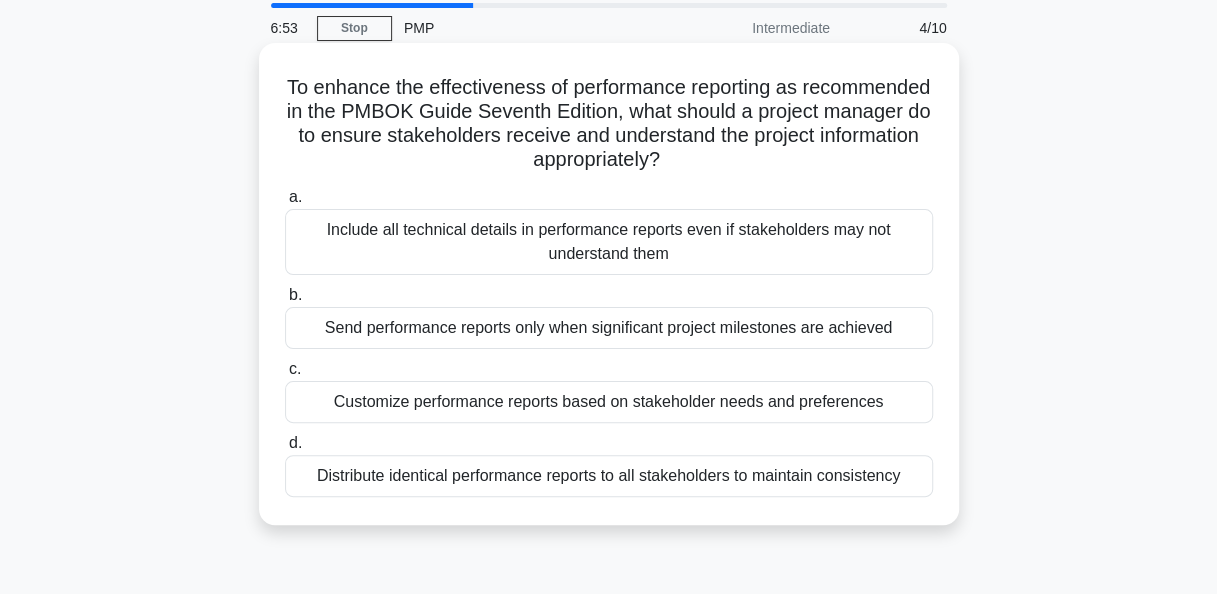 scroll, scrollTop: 100, scrollLeft: 0, axis: vertical 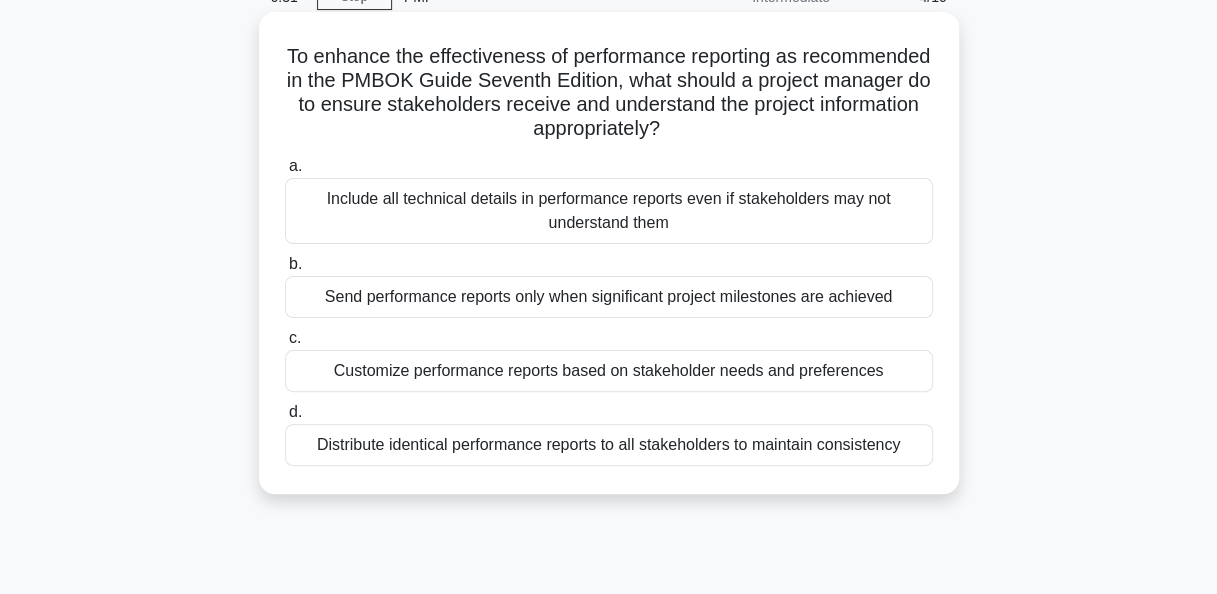 click on "Send performance reports only when significant project milestones are achieved" at bounding box center (609, 297) 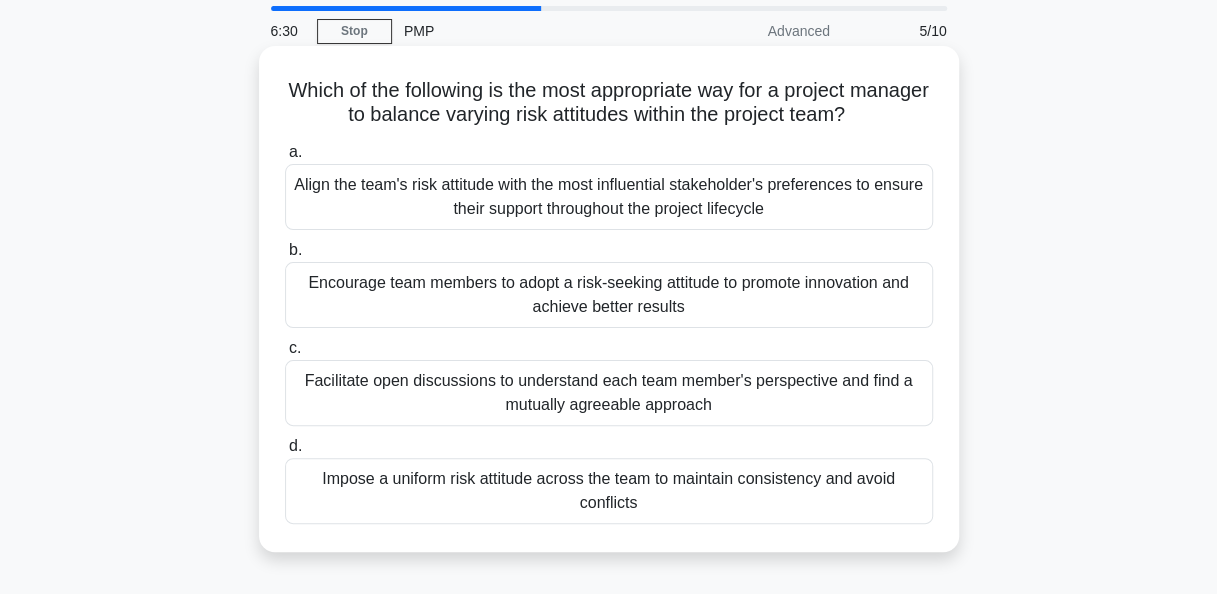 scroll, scrollTop: 0, scrollLeft: 0, axis: both 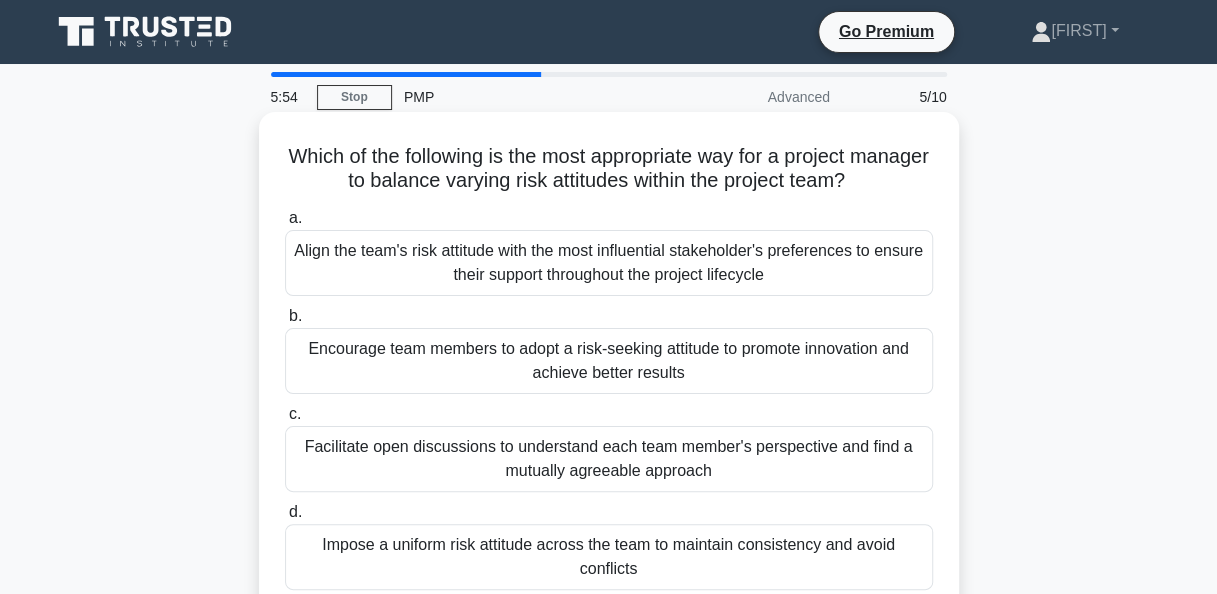 click on "Facilitate open discussions to understand each team member's perspective and find a mutually agreeable approach" at bounding box center (609, 459) 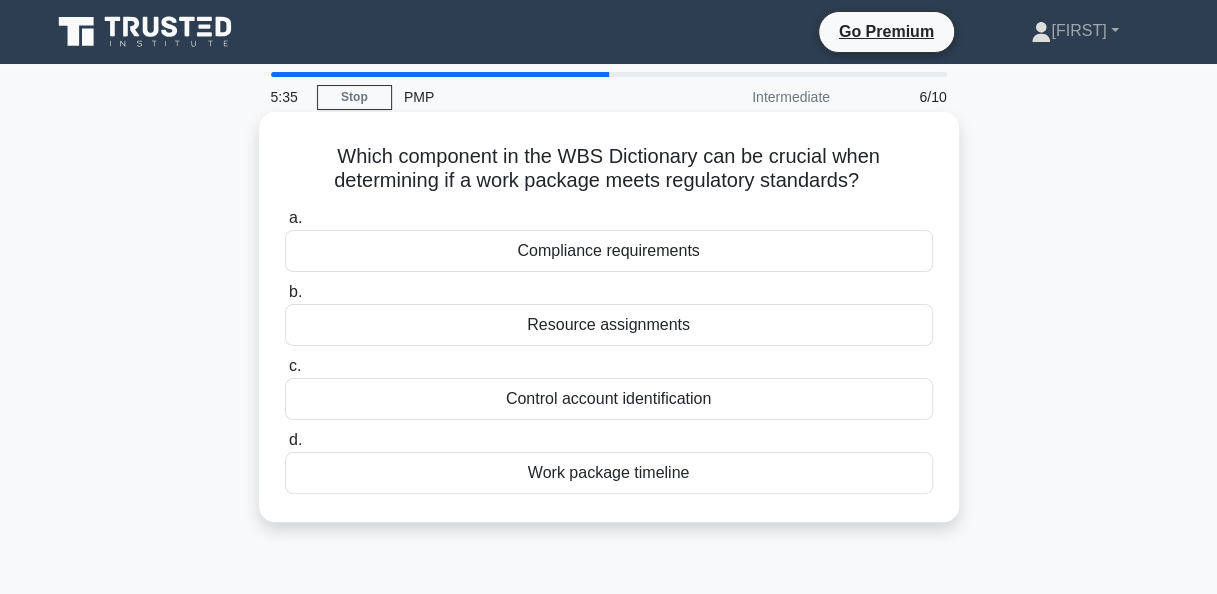 click on "Compliance requirements" at bounding box center [609, 251] 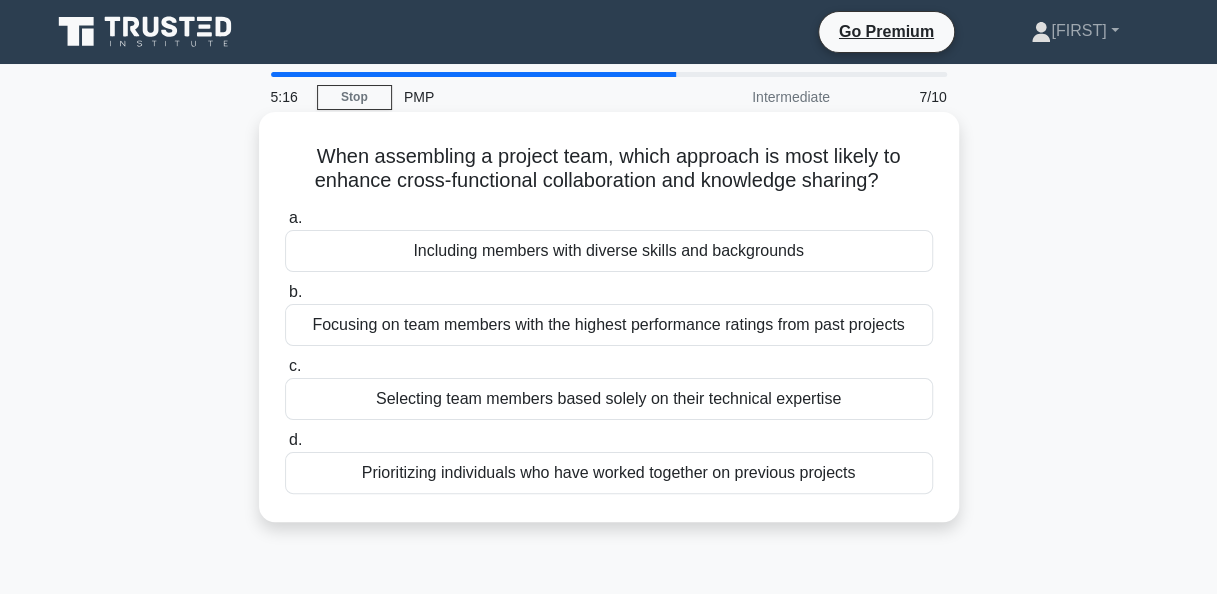 click on "Including members with diverse skills and backgrounds" at bounding box center [609, 251] 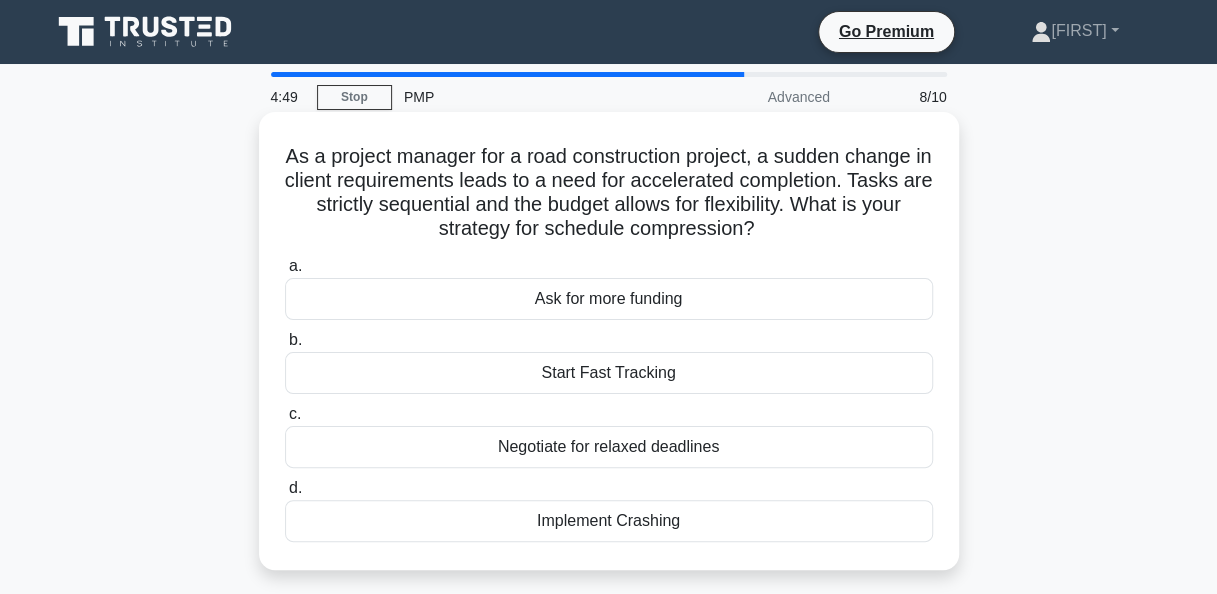 click on "Implement Crashing" at bounding box center (609, 521) 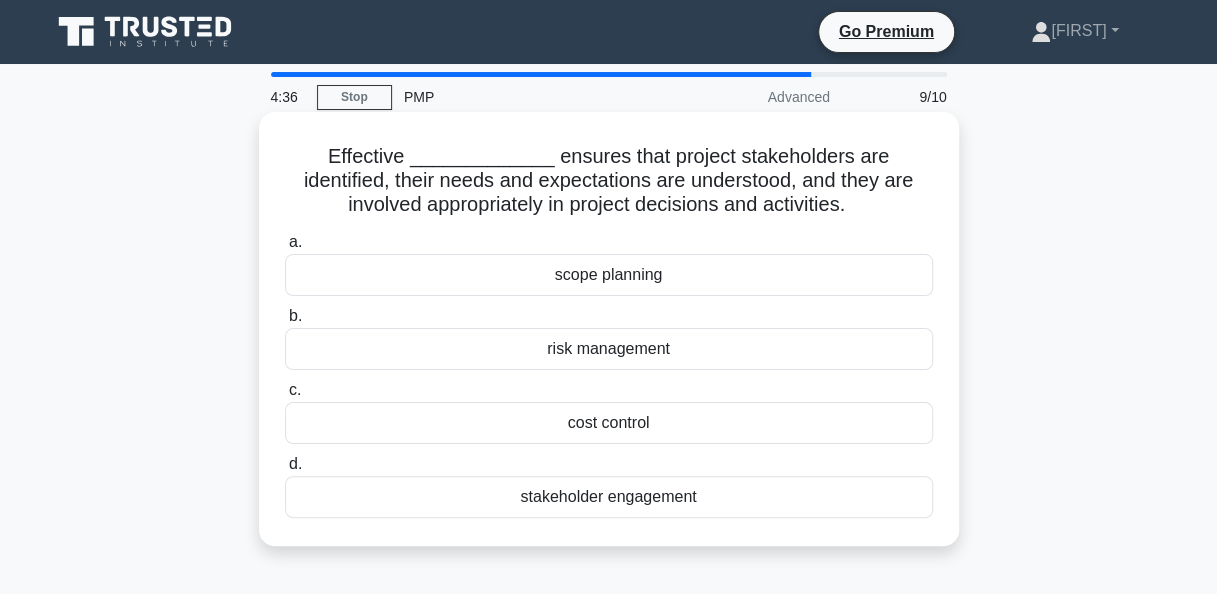 click on "stakeholder engagement" at bounding box center (609, 497) 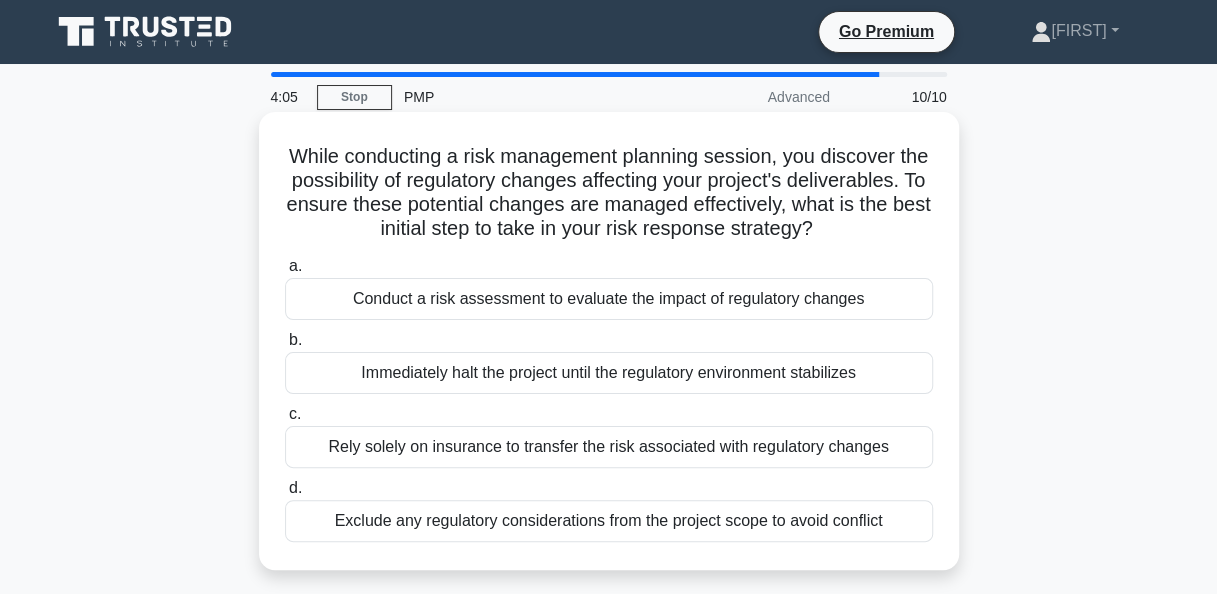 click on "Conduct a risk assessment to evaluate the impact of regulatory changes" at bounding box center [609, 299] 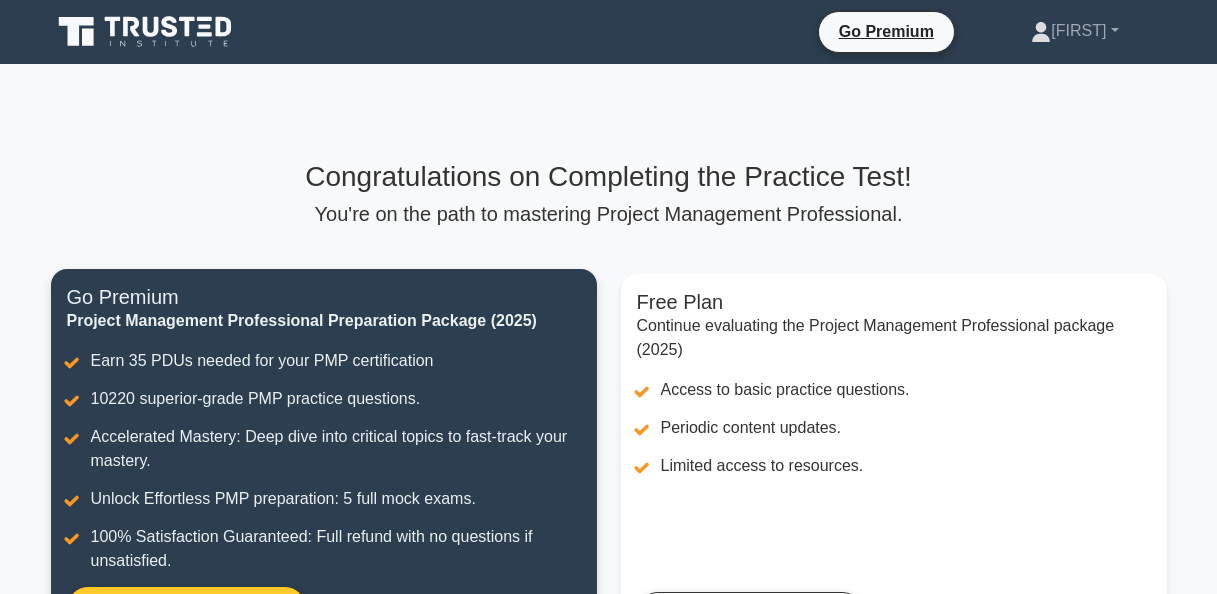 scroll, scrollTop: 0, scrollLeft: 0, axis: both 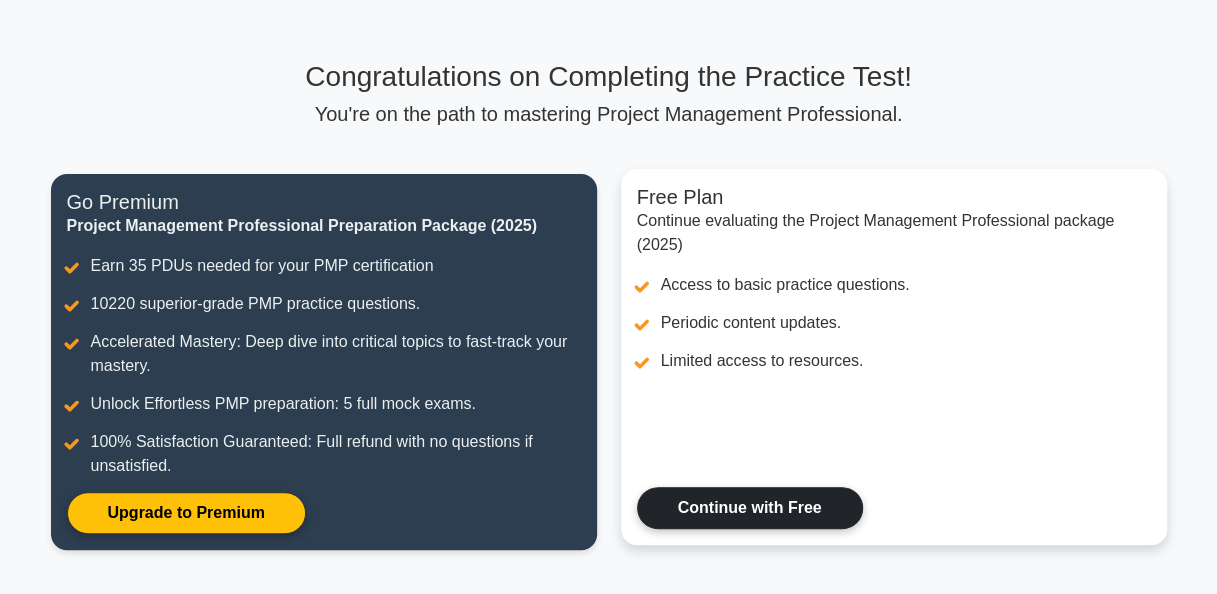 click on "Continue with Free" at bounding box center [750, 508] 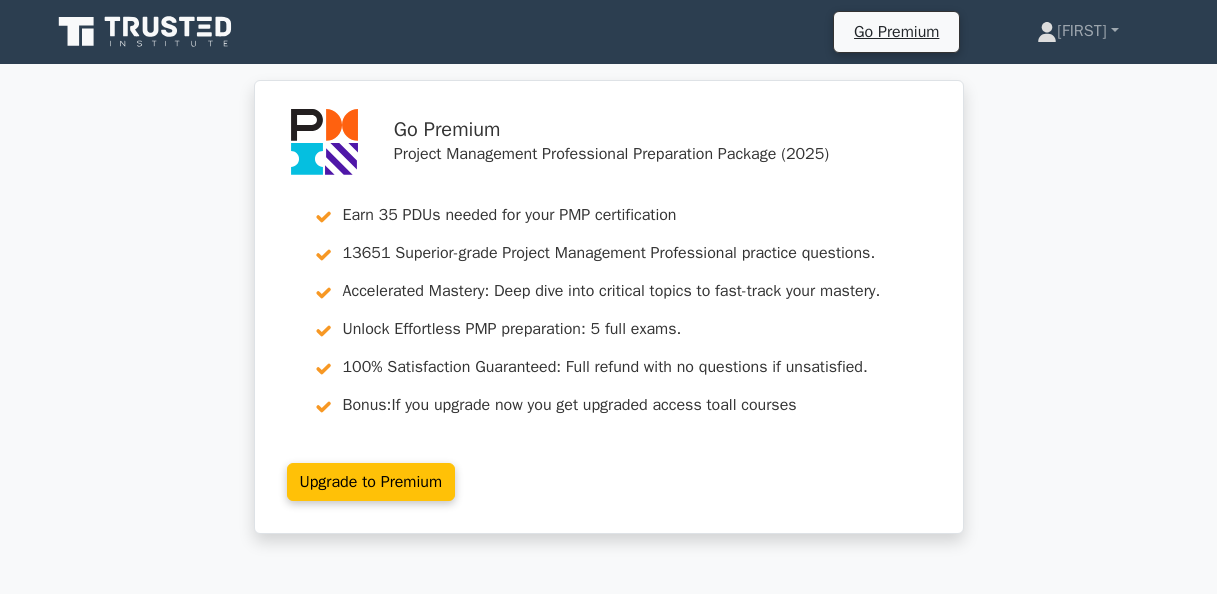 scroll, scrollTop: 0, scrollLeft: 0, axis: both 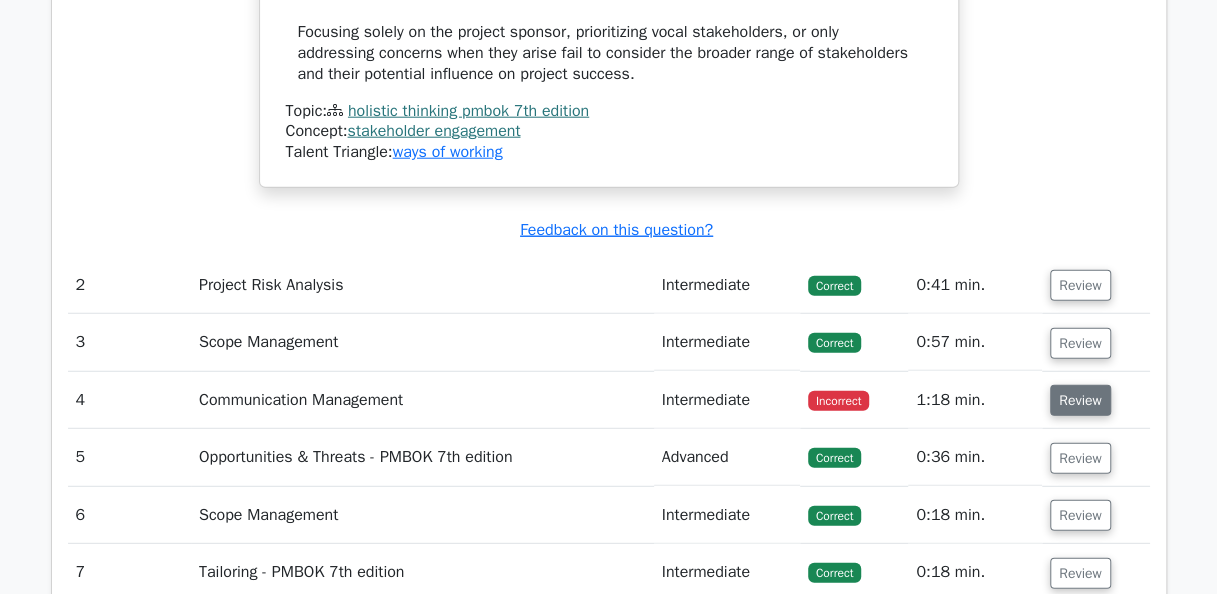 click on "Review" at bounding box center [1080, 400] 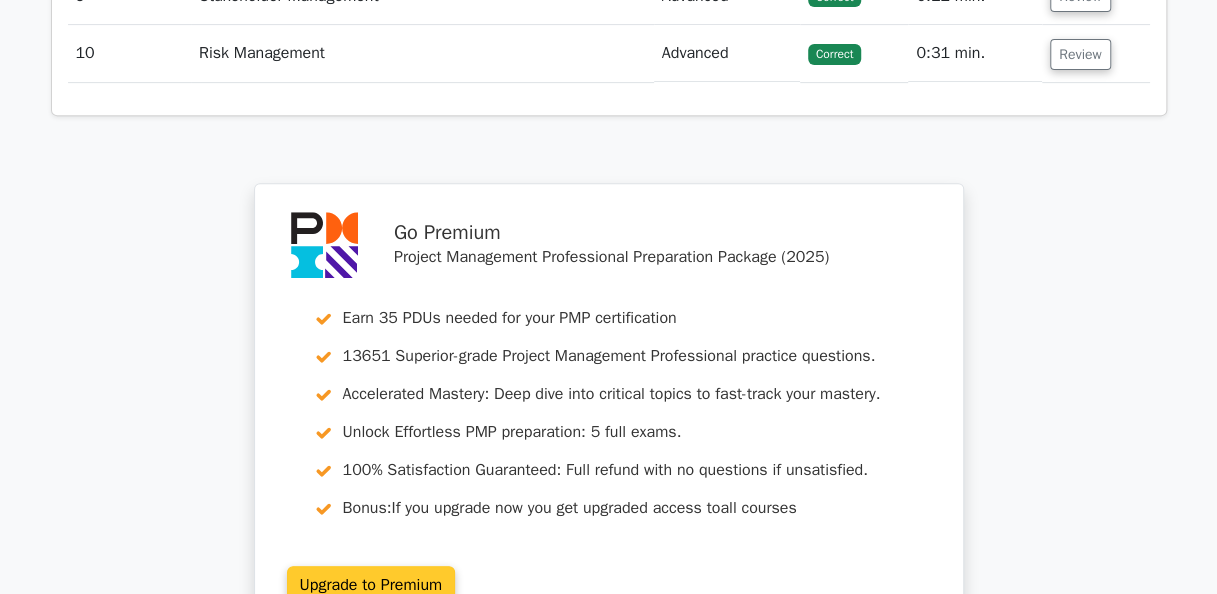 scroll, scrollTop: 4200, scrollLeft: 0, axis: vertical 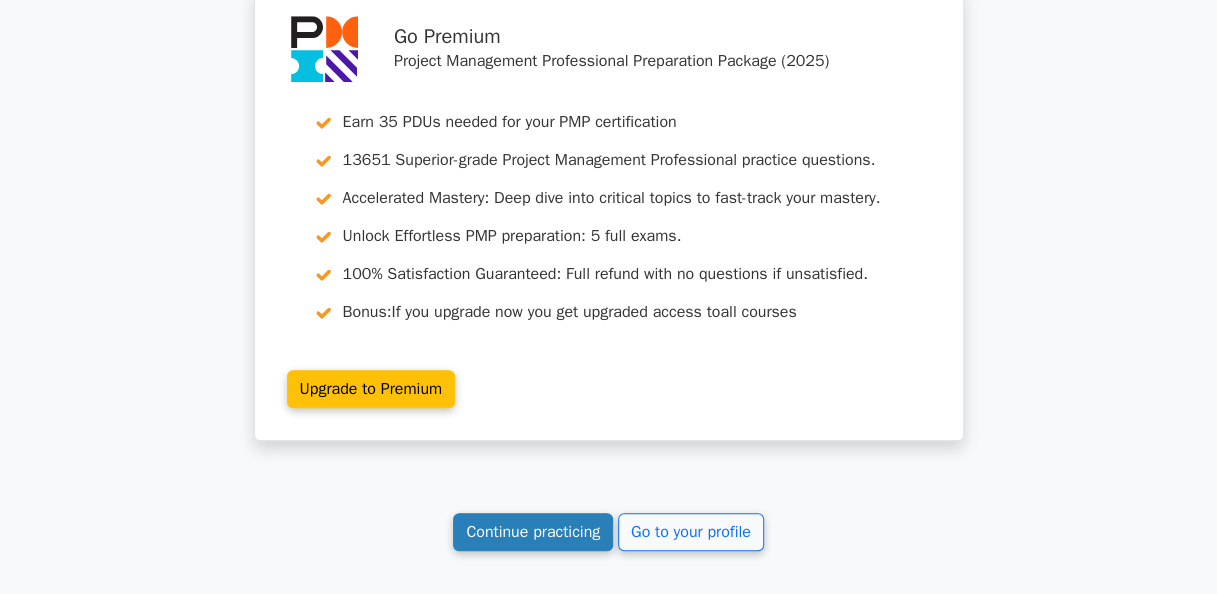 click on "Continue practicing" at bounding box center [533, 532] 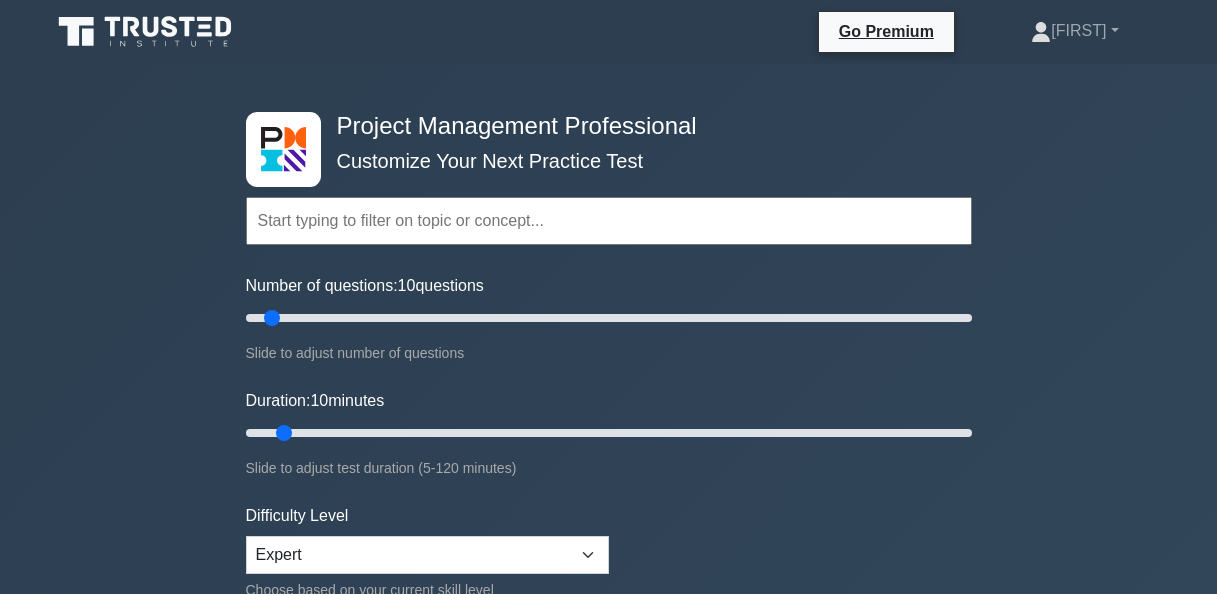 scroll, scrollTop: 0, scrollLeft: 0, axis: both 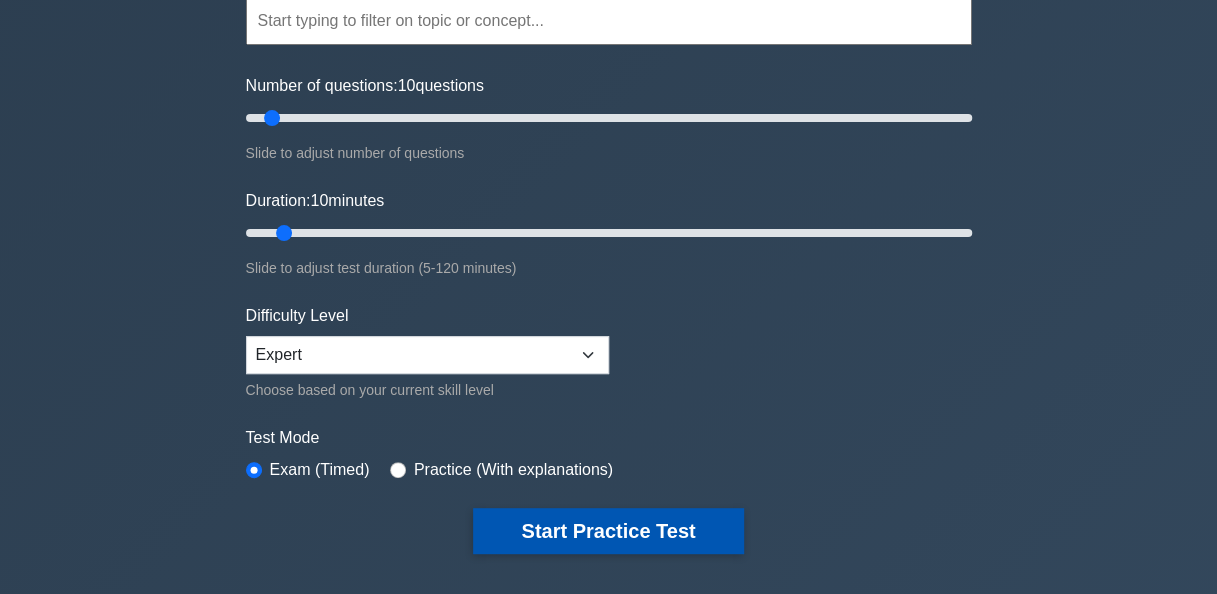 click on "Start Practice Test" at bounding box center [608, 531] 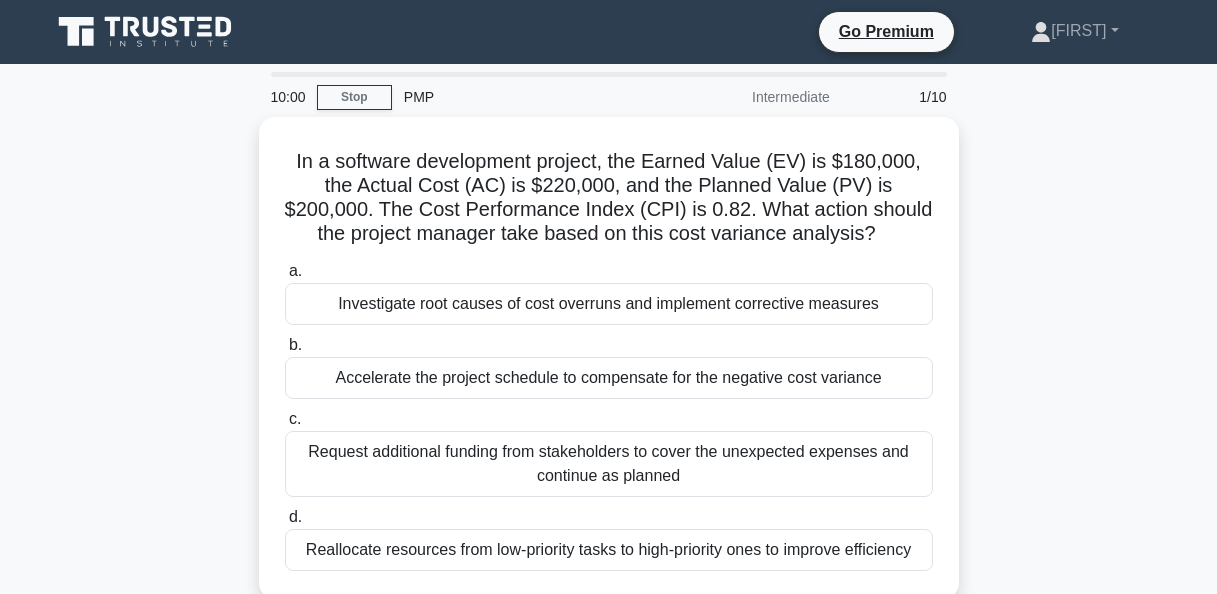 scroll, scrollTop: 0, scrollLeft: 0, axis: both 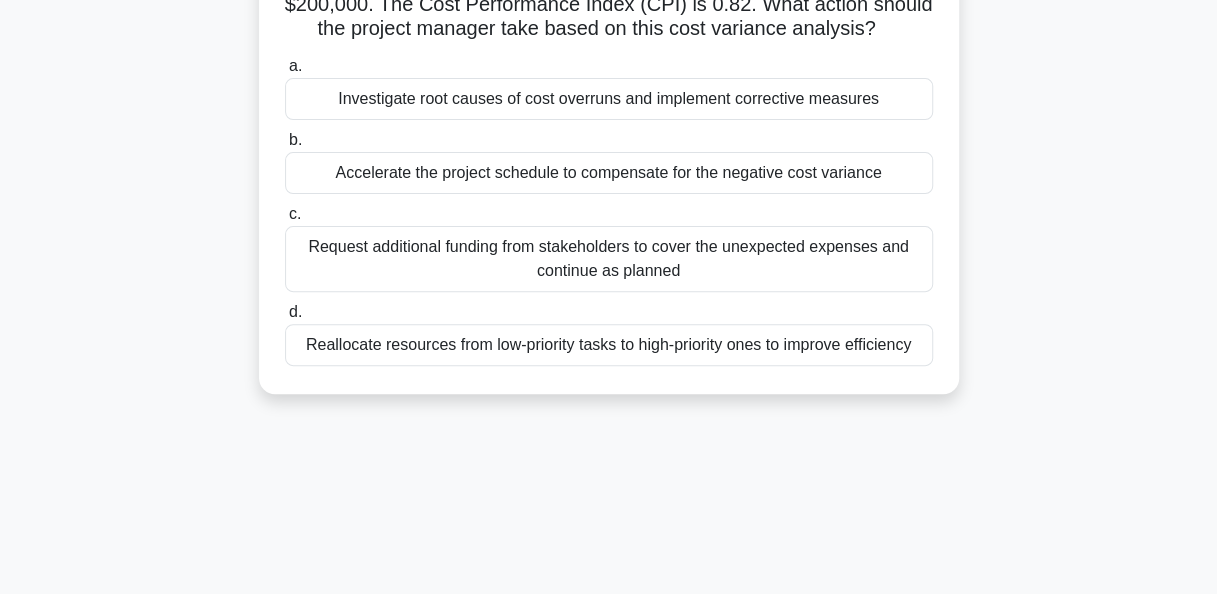 click on "Reallocate resources from low-priority tasks to high-priority ones to improve efficiency" at bounding box center (609, 345) 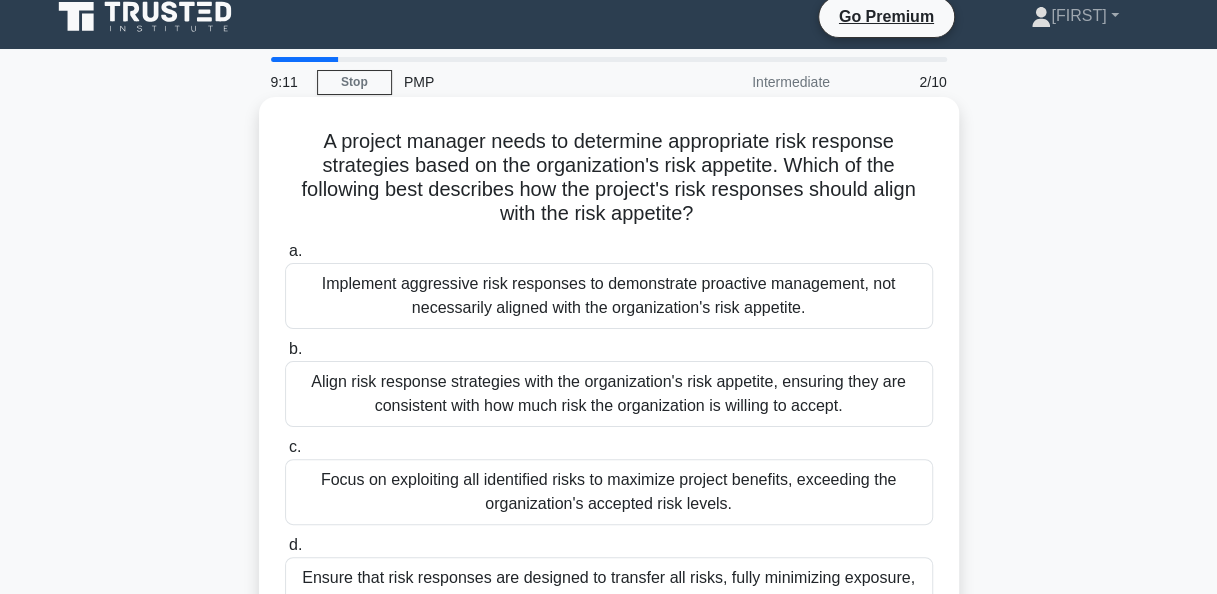scroll, scrollTop: 0, scrollLeft: 0, axis: both 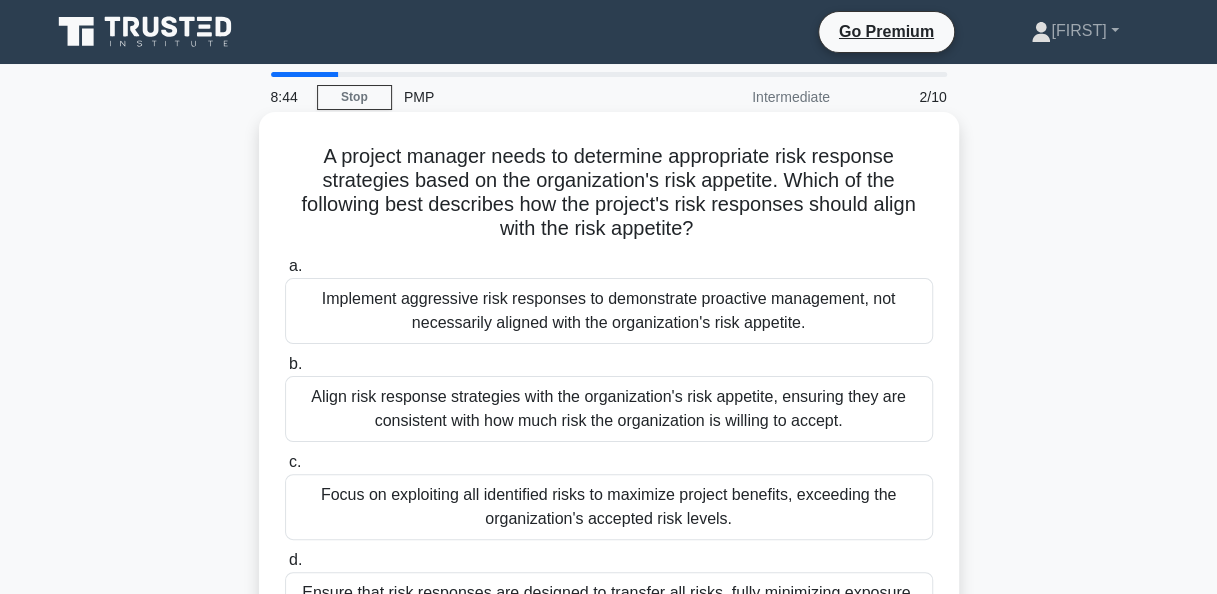click on "Align risk response strategies with the organization's risk appetite, ensuring they are consistent with how much risk the organization is willing to accept." at bounding box center (609, 409) 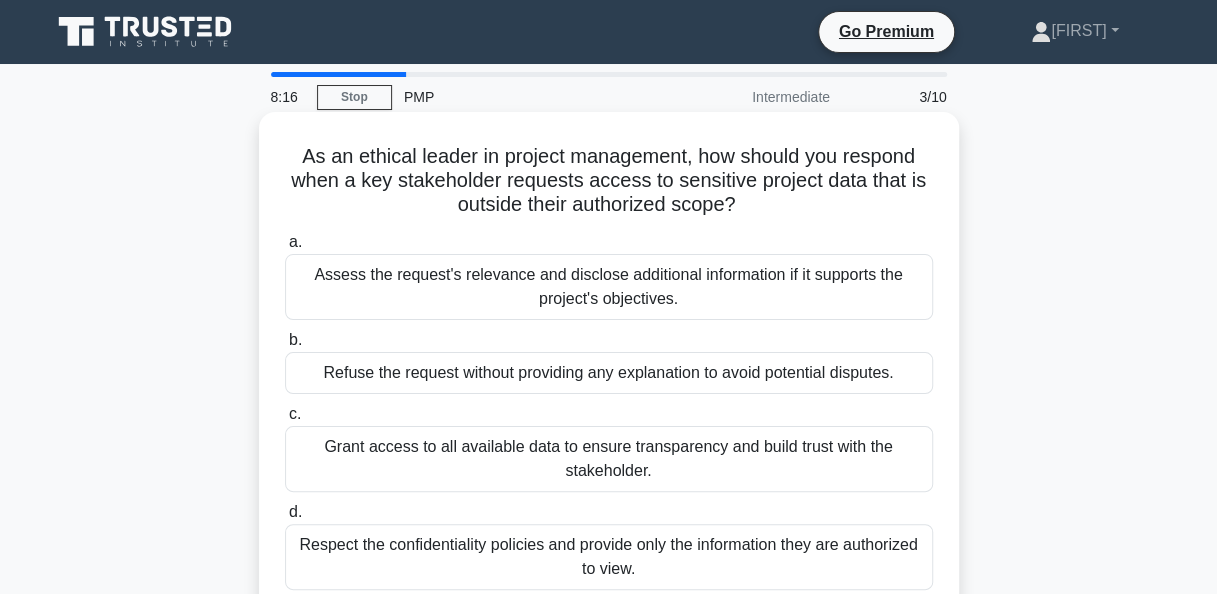 click on "Respect the confidentiality policies and provide only the information they are authorized to view." at bounding box center [609, 557] 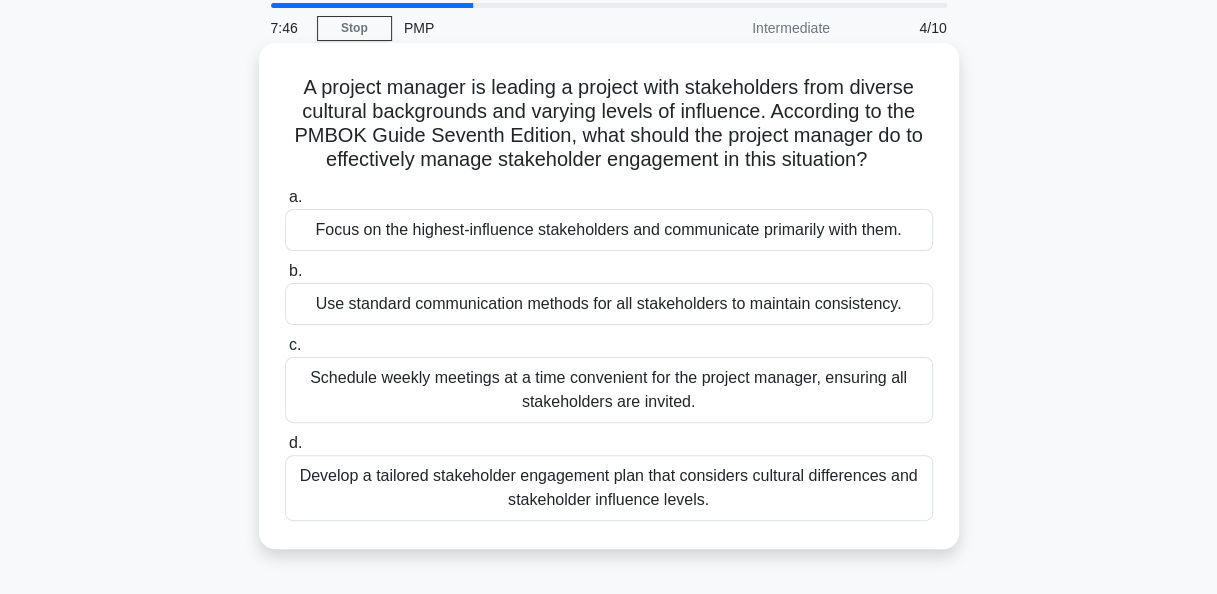scroll, scrollTop: 100, scrollLeft: 0, axis: vertical 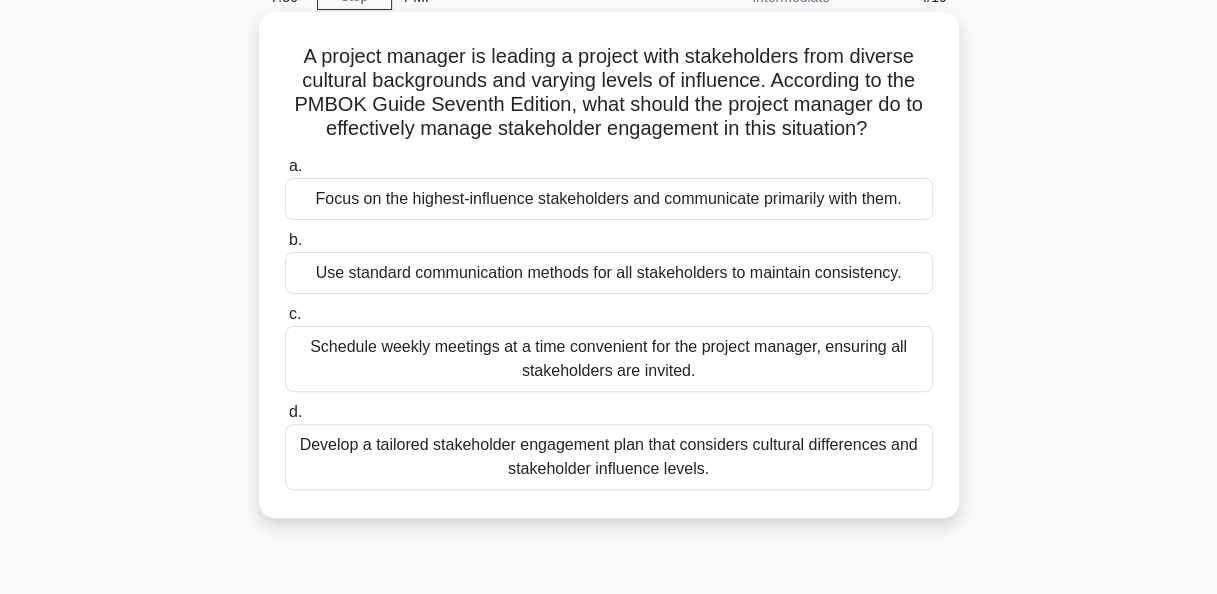 click on "Develop a tailored stakeholder engagement plan that considers cultural differences and stakeholder influence levels." at bounding box center [609, 457] 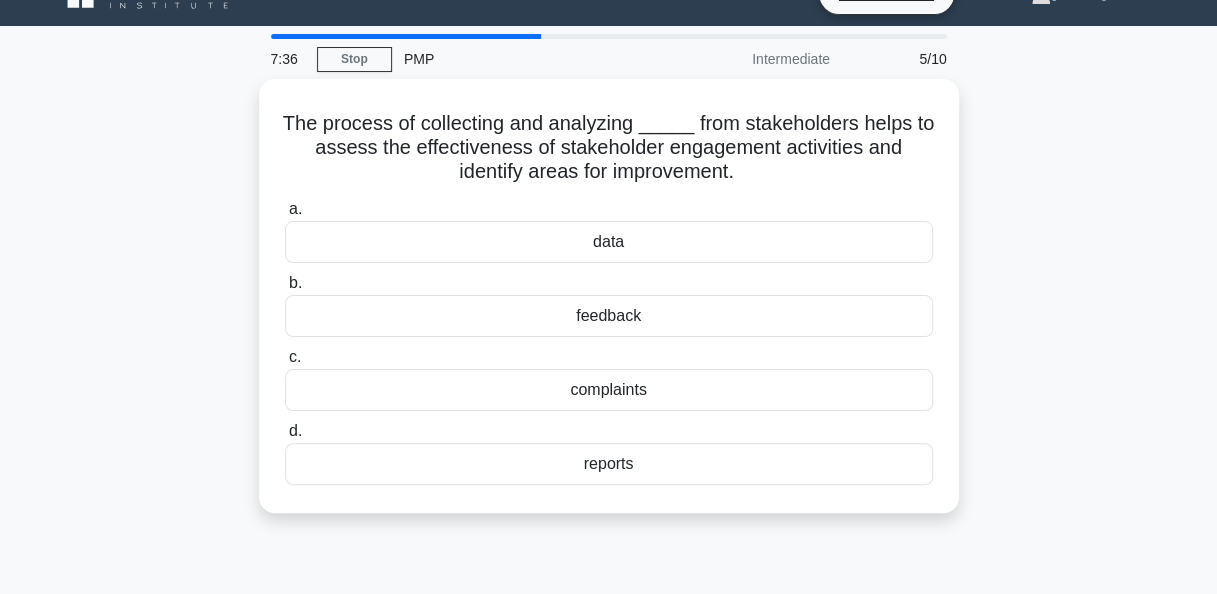 scroll, scrollTop: 0, scrollLeft: 0, axis: both 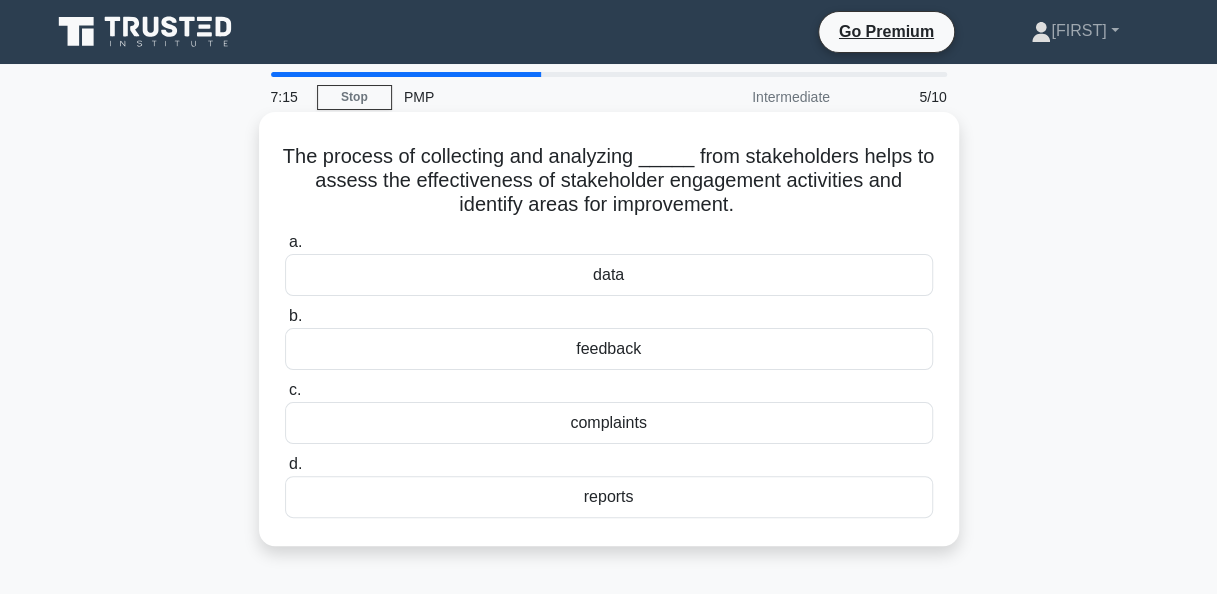 click on "feedback" at bounding box center (609, 349) 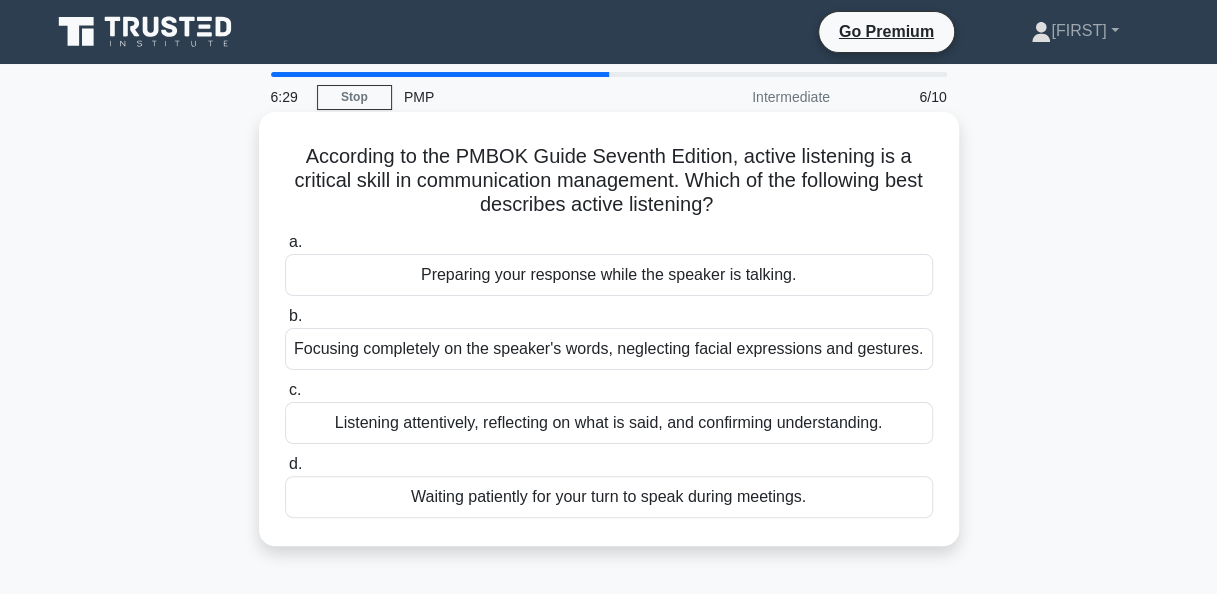 click on "Listening attentively, reflecting on what is said, and confirming understanding." at bounding box center [609, 423] 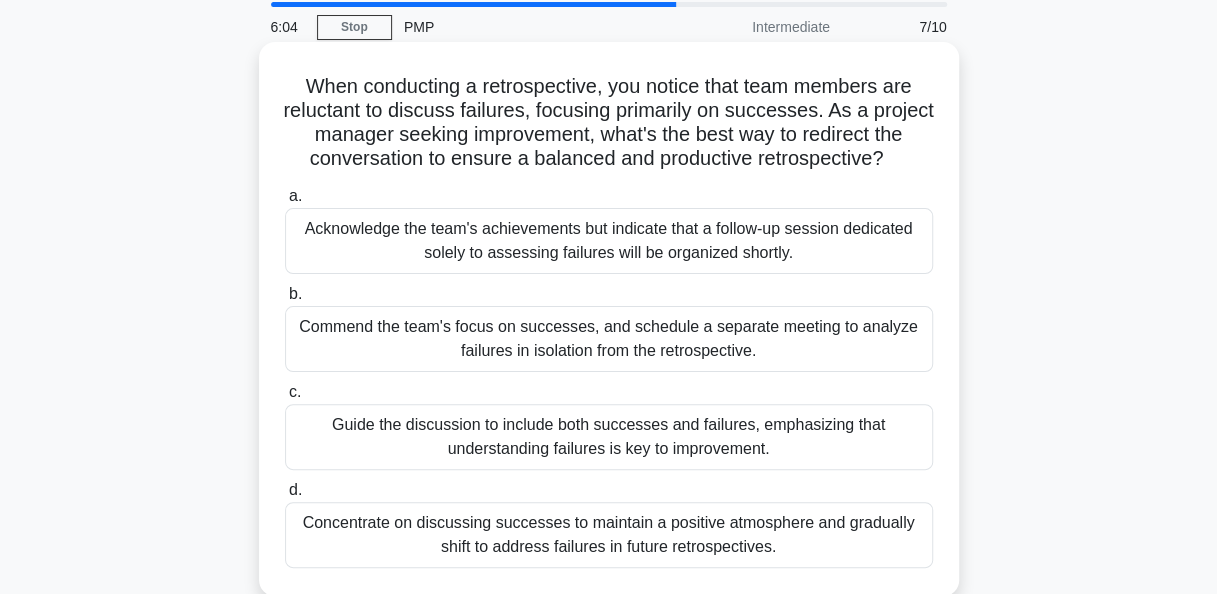 scroll, scrollTop: 100, scrollLeft: 0, axis: vertical 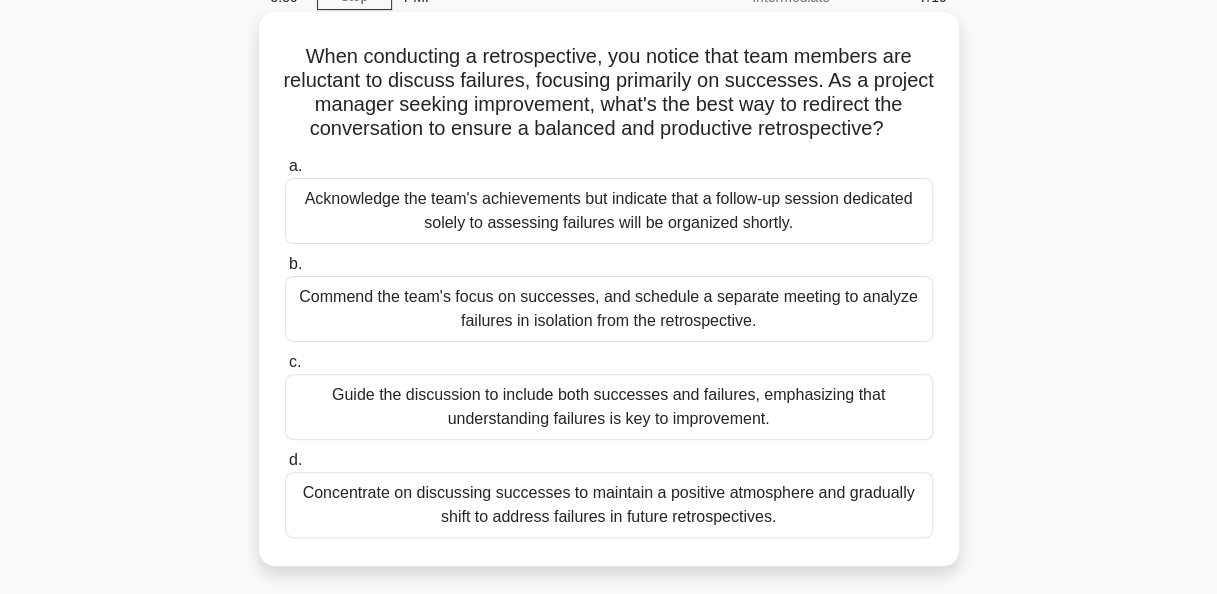 click on "Guide the discussion to include both successes and failures, emphasizing that understanding failures is key to improvement." at bounding box center [609, 407] 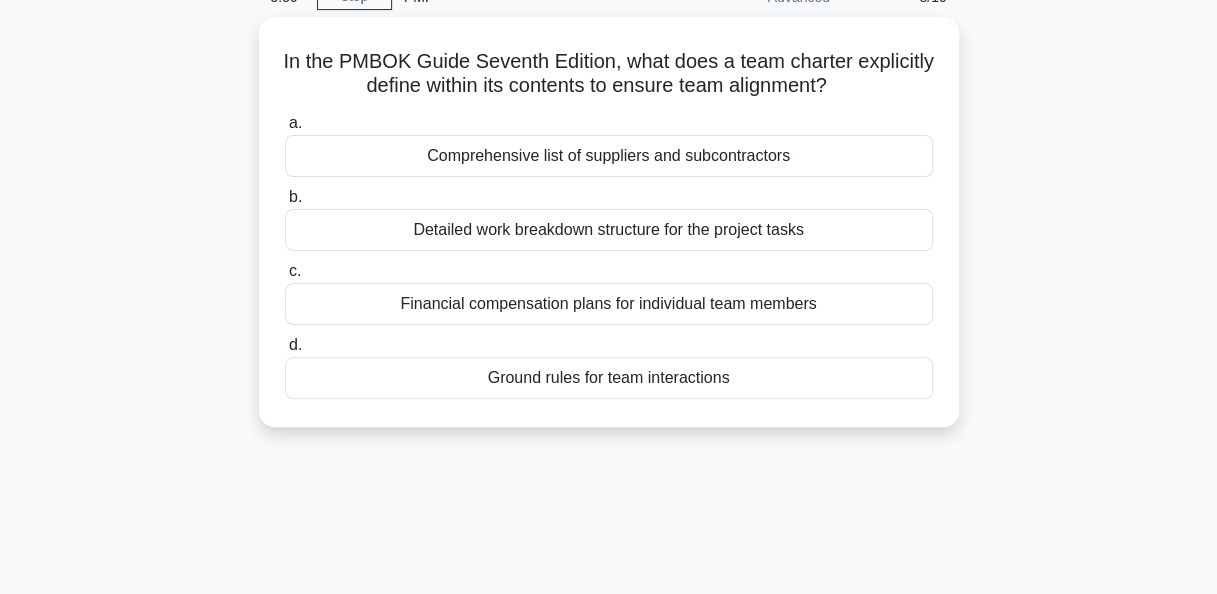 scroll, scrollTop: 0, scrollLeft: 0, axis: both 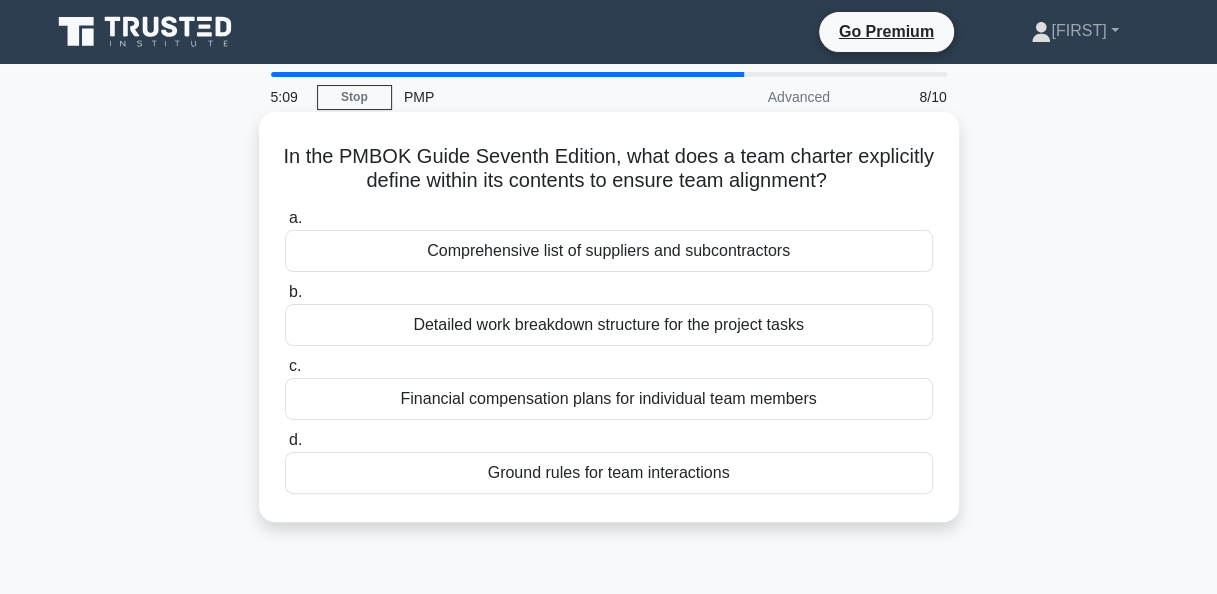 click on "Detailed work breakdown structure for the project tasks" at bounding box center (609, 325) 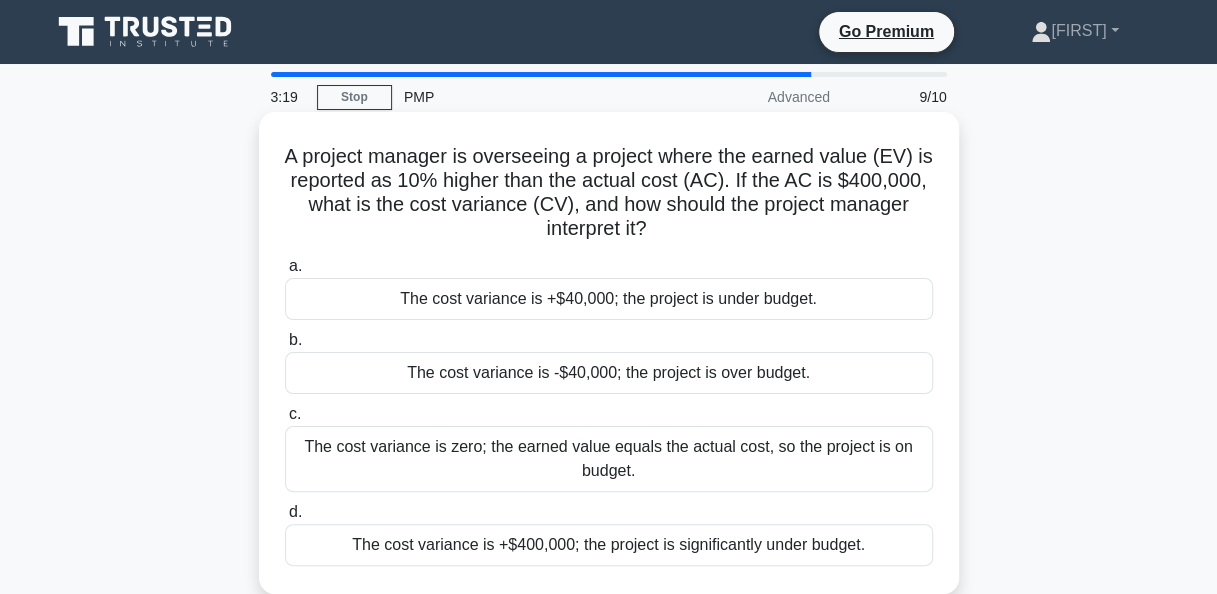 click on "The cost variance is +$40,000; the project is under budget." at bounding box center [609, 299] 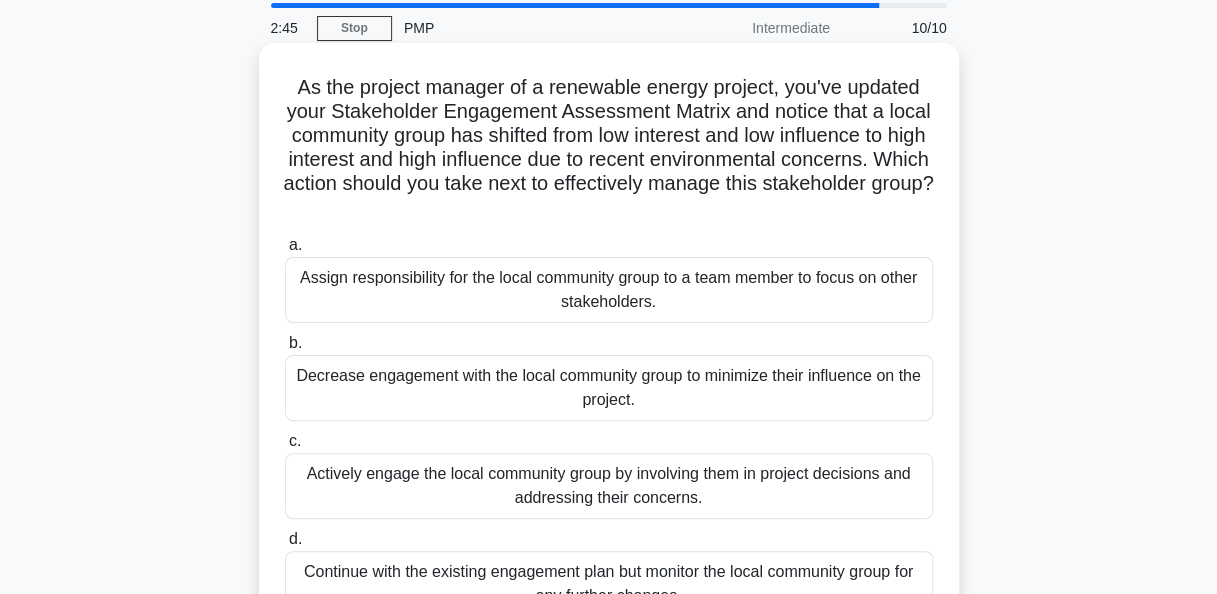 scroll, scrollTop: 100, scrollLeft: 0, axis: vertical 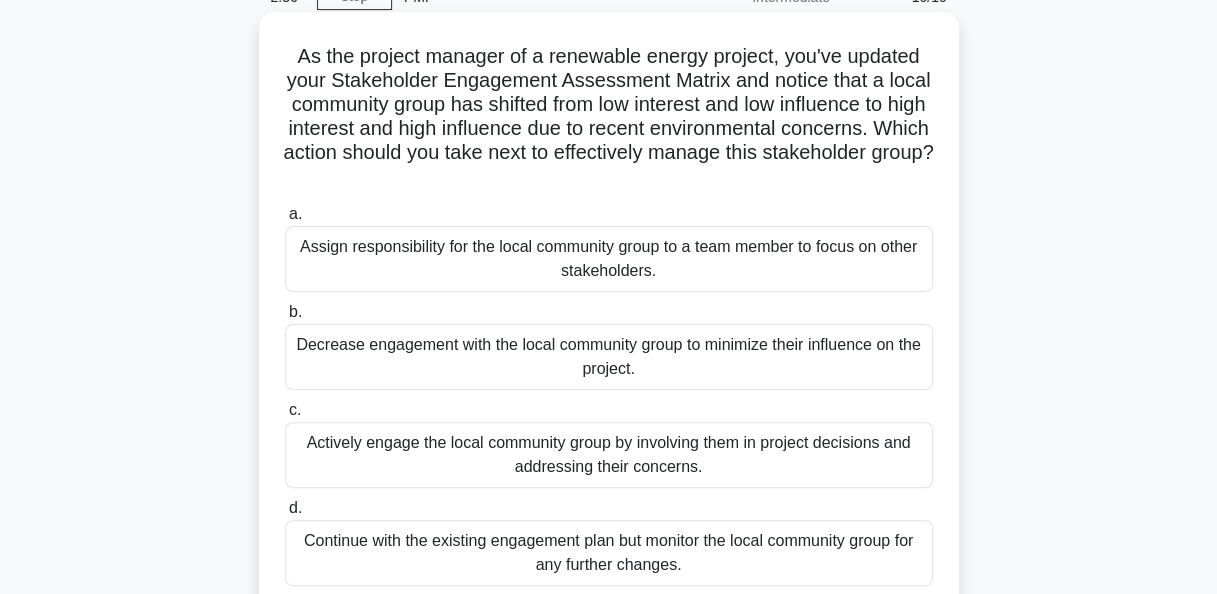 click on "Continue with the existing engagement plan but monitor the local community group for any further changes." at bounding box center [609, 553] 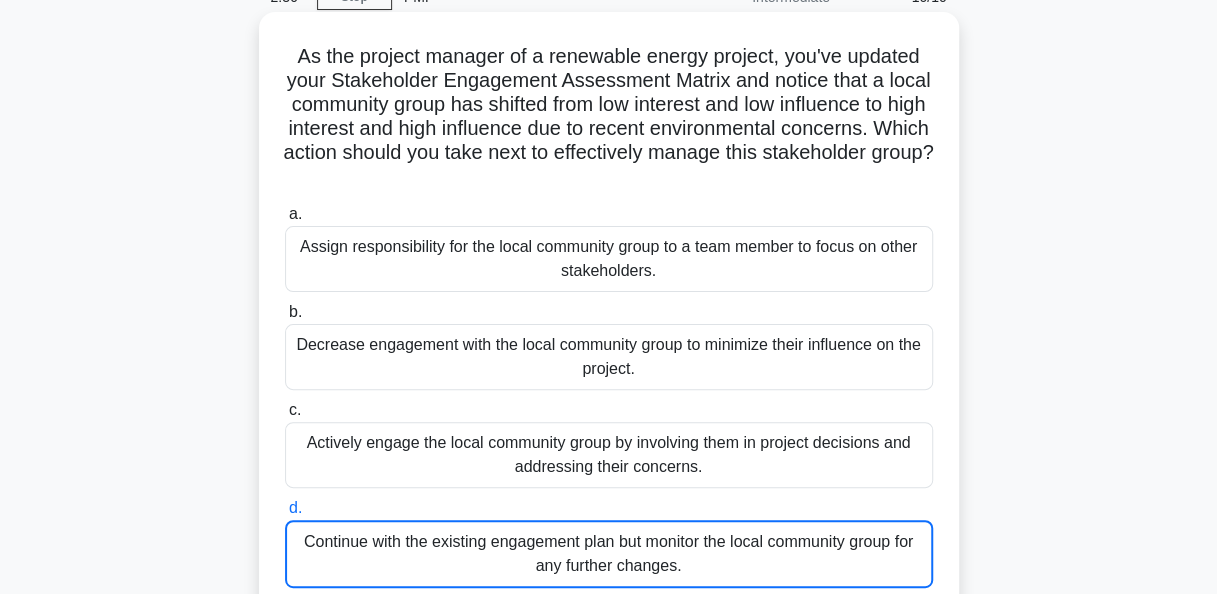 scroll, scrollTop: 101, scrollLeft: 0, axis: vertical 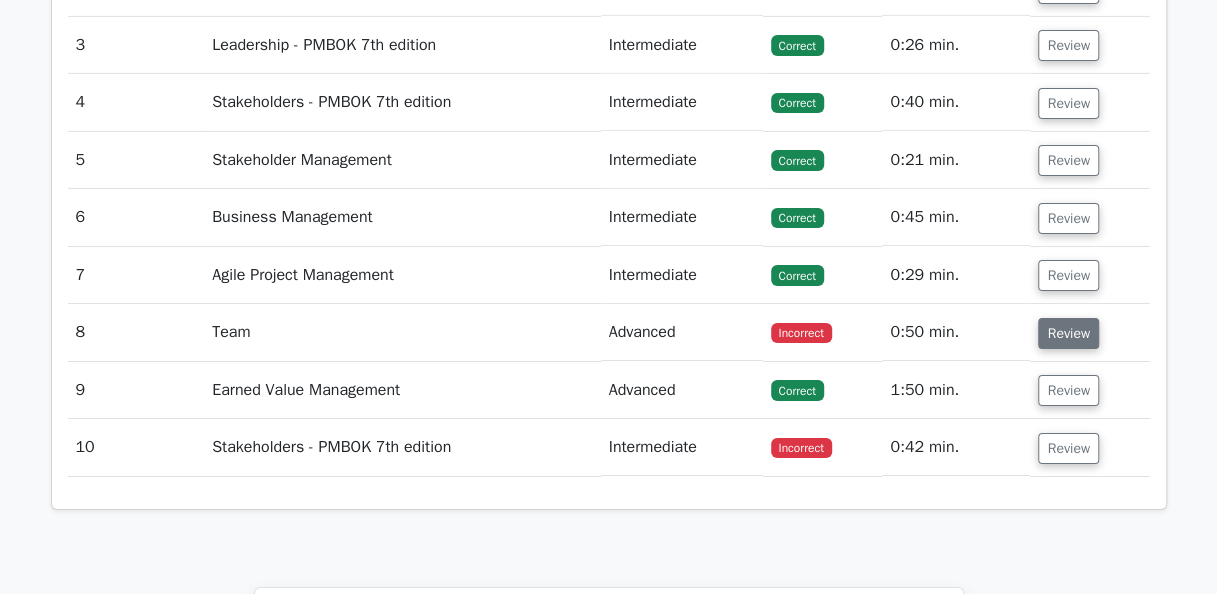 click on "Review" at bounding box center (1068, 333) 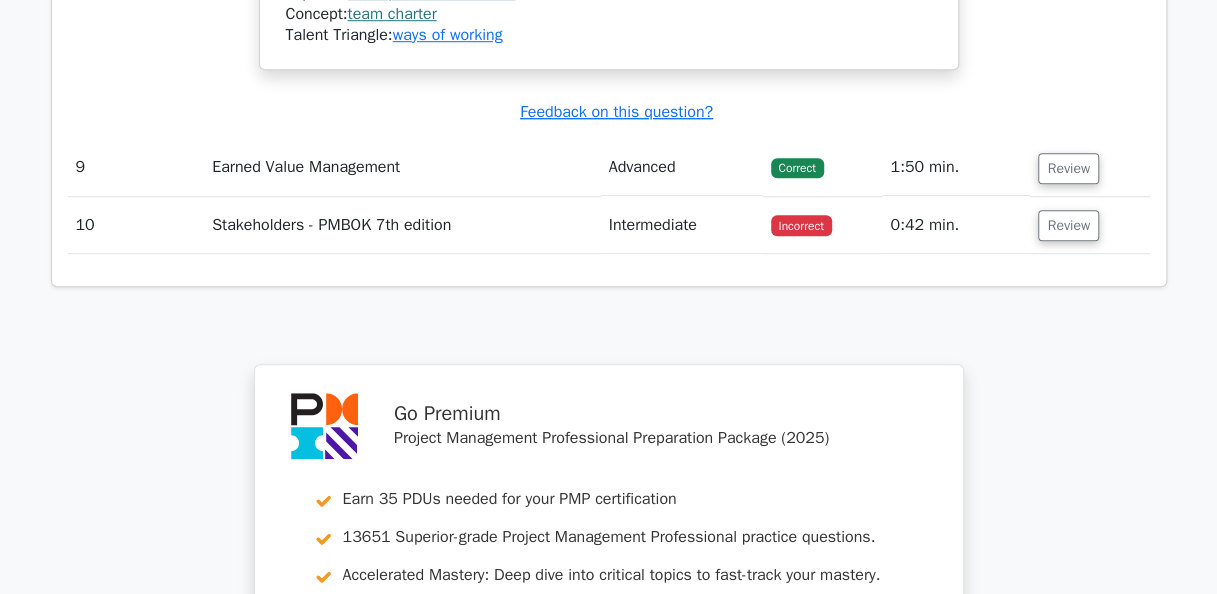 scroll, scrollTop: 4300, scrollLeft: 0, axis: vertical 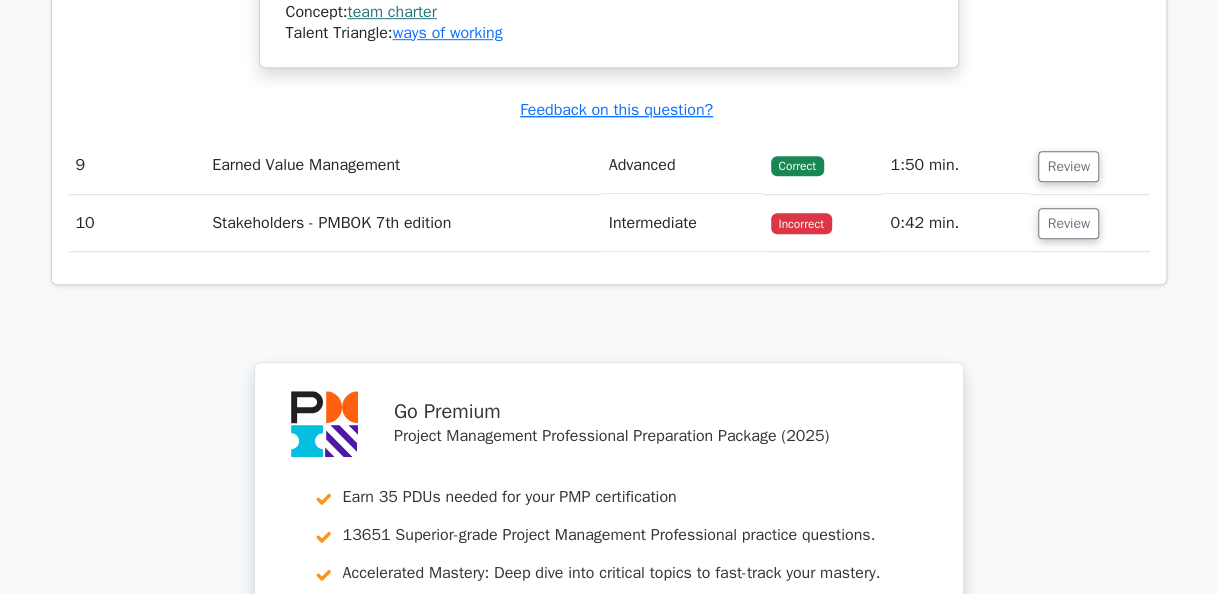 click on "Incorrect" at bounding box center (801, 223) 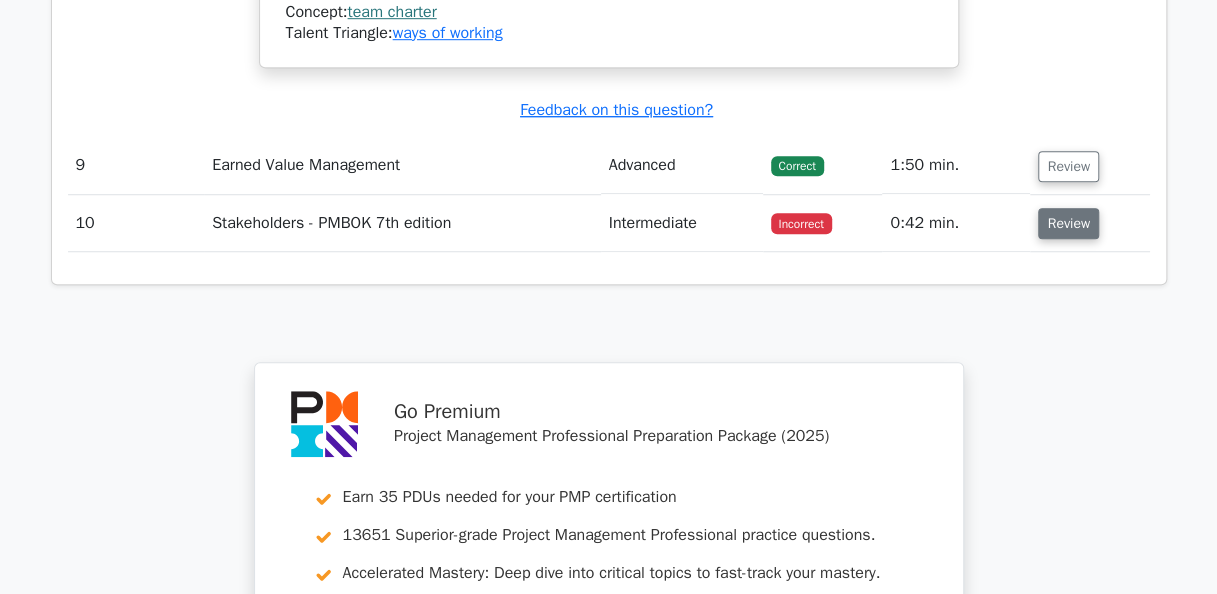 click on "Review" at bounding box center (1068, 223) 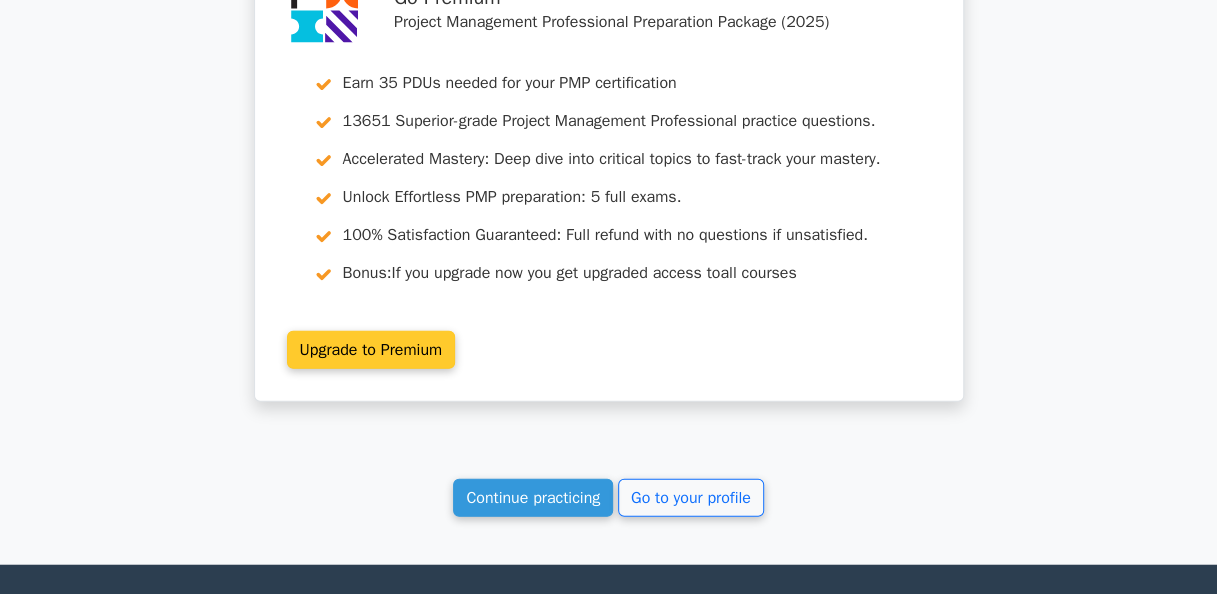 scroll, scrollTop: 5700, scrollLeft: 0, axis: vertical 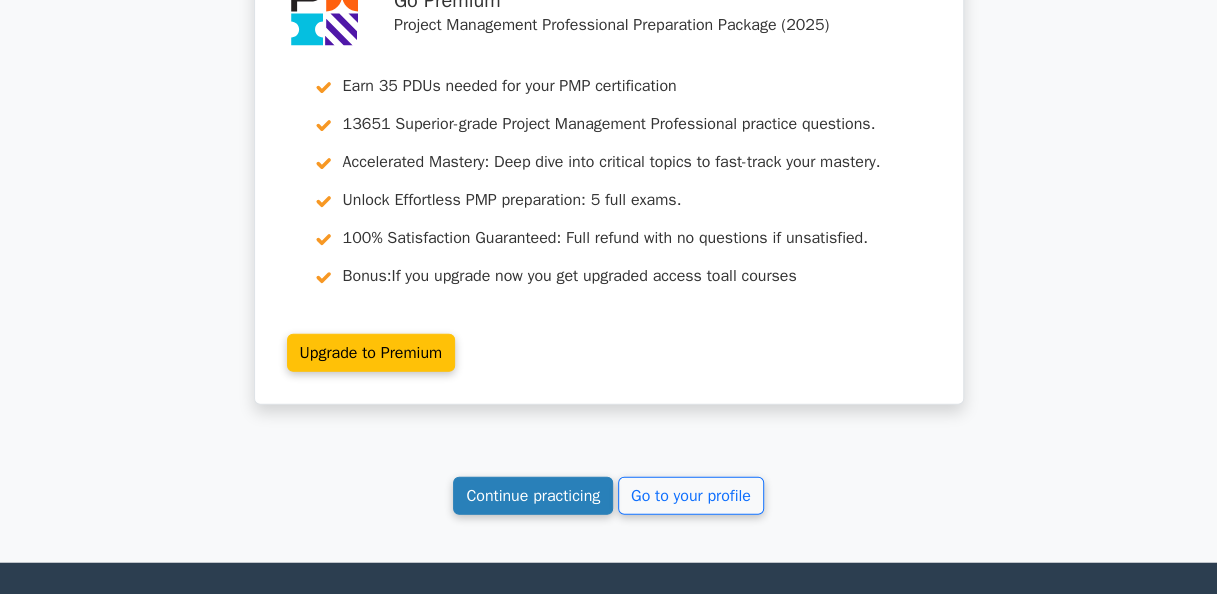 click on "Continue practicing" at bounding box center [533, 496] 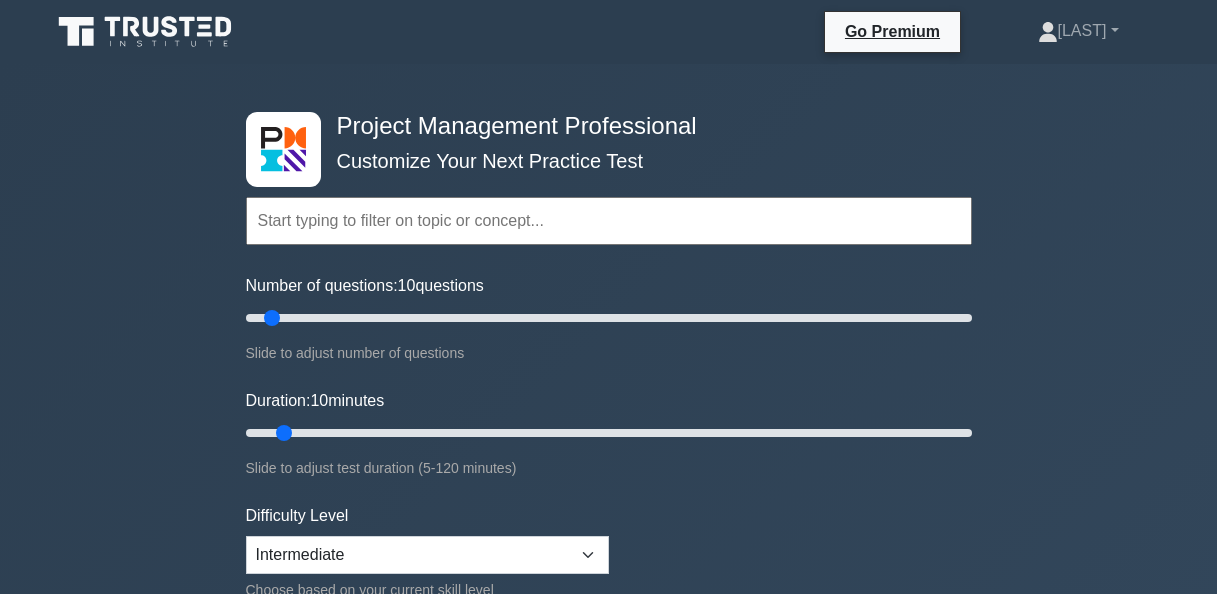 scroll, scrollTop: 0, scrollLeft: 0, axis: both 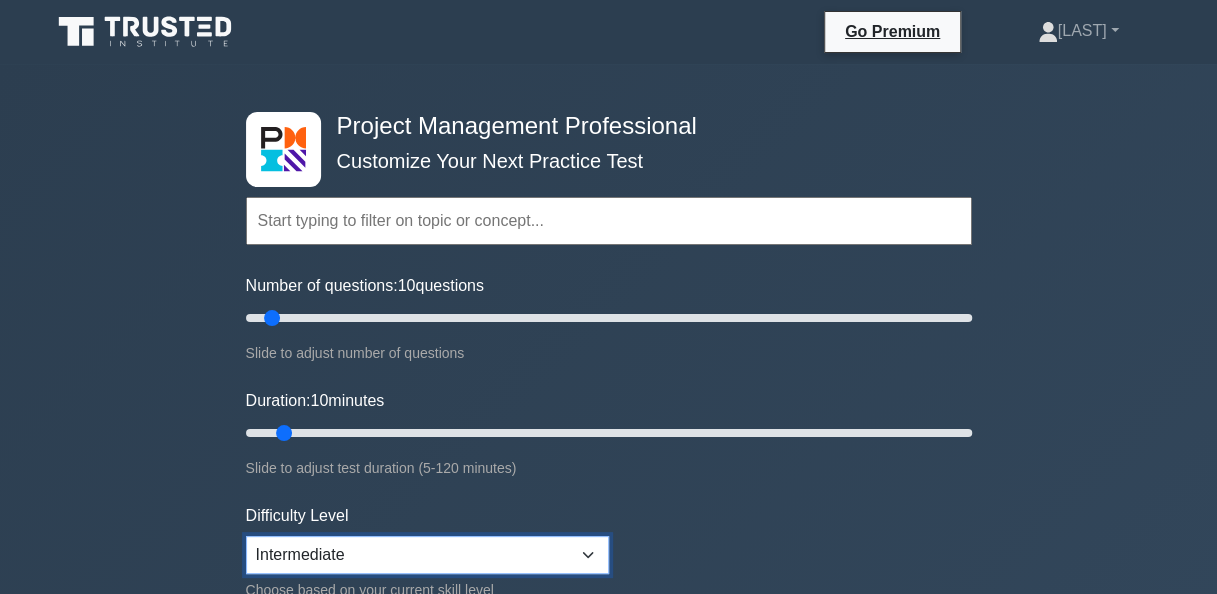 drag, startPoint x: 414, startPoint y: 553, endPoint x: 751, endPoint y: 544, distance: 337.12015 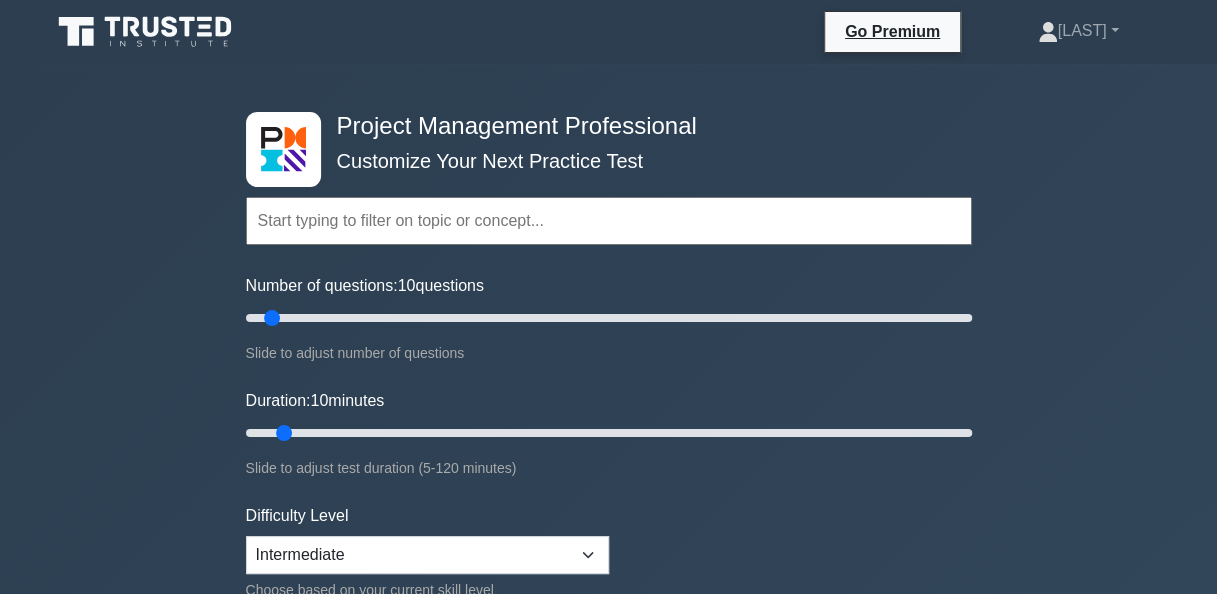 click on "Topics
Scope Management
Time Management
Cost Management
Quality Management
Risk Management
Integration Management
Human Resource Management
Communication Management
Procurement Management" at bounding box center (609, 445) 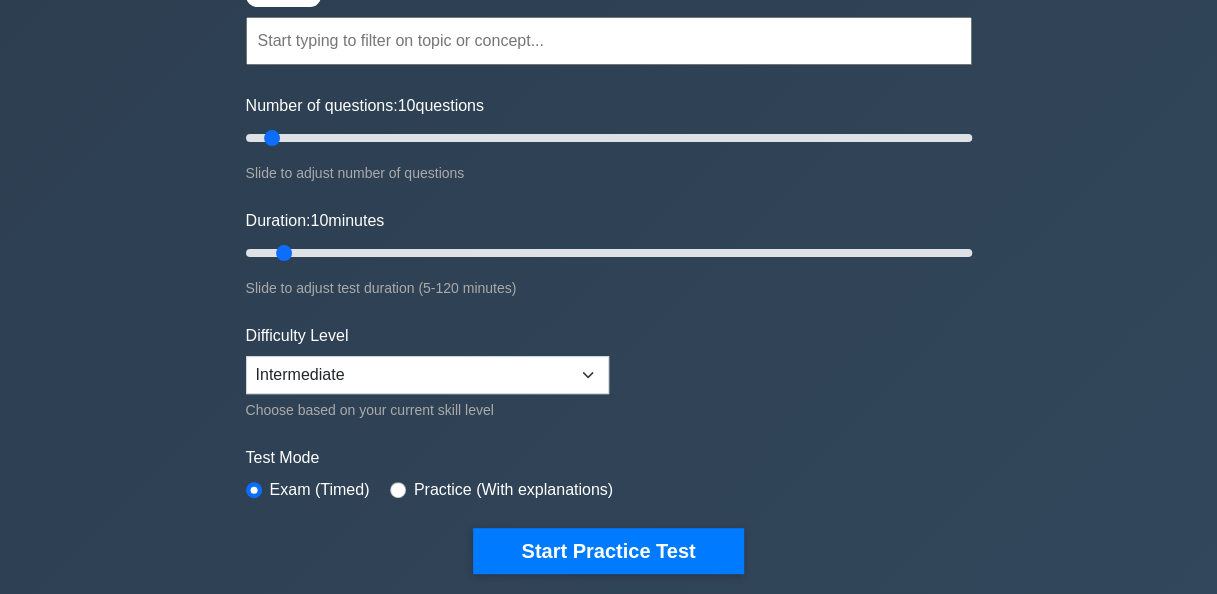 scroll, scrollTop: 200, scrollLeft: 0, axis: vertical 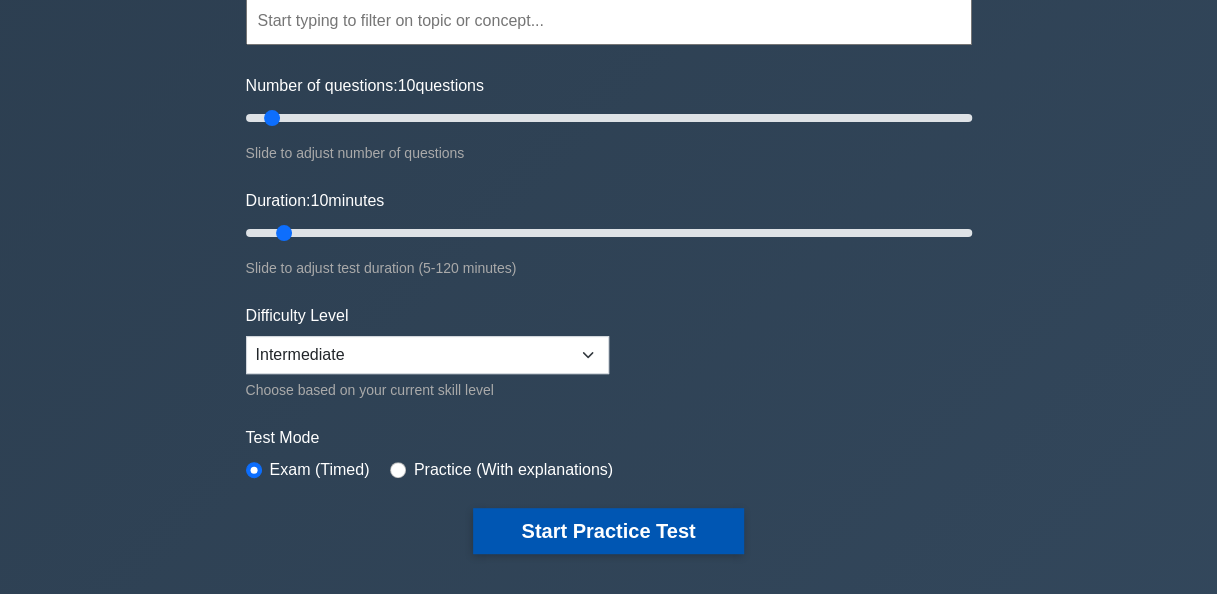 click on "Start Practice Test" at bounding box center (608, 531) 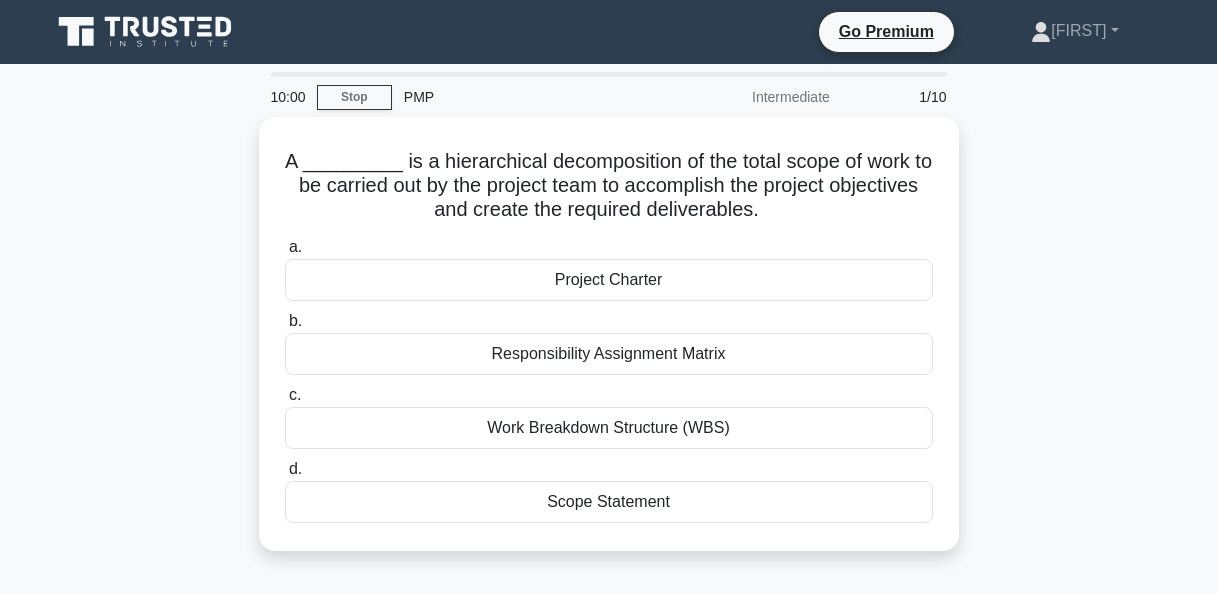 scroll, scrollTop: 0, scrollLeft: 0, axis: both 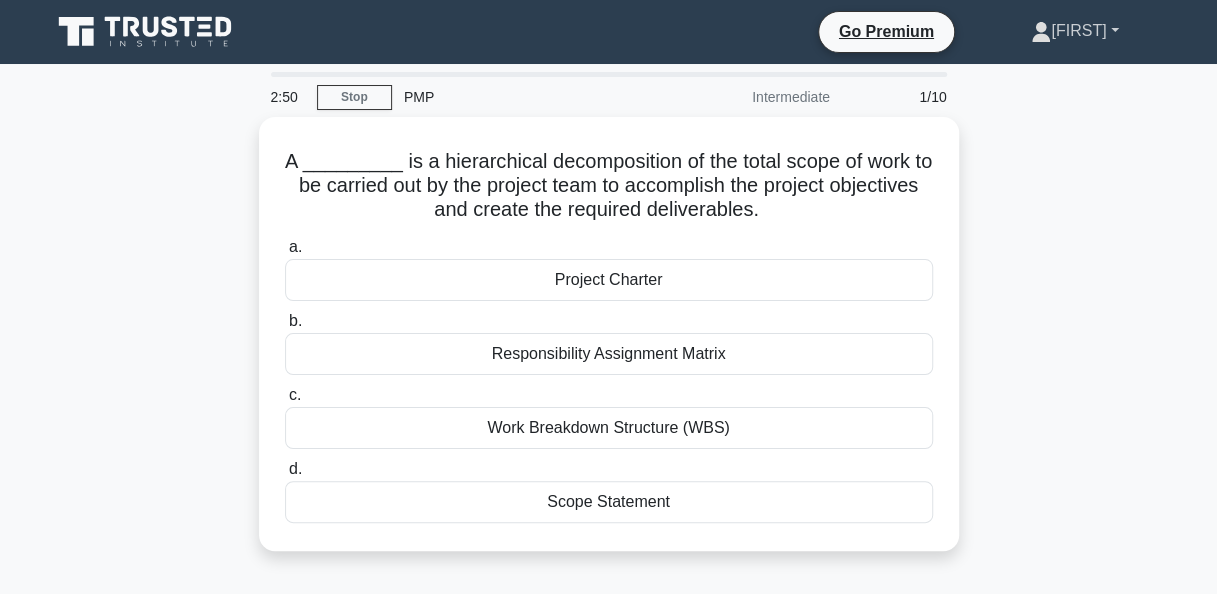 click on "[LAST]" at bounding box center [1074, 31] 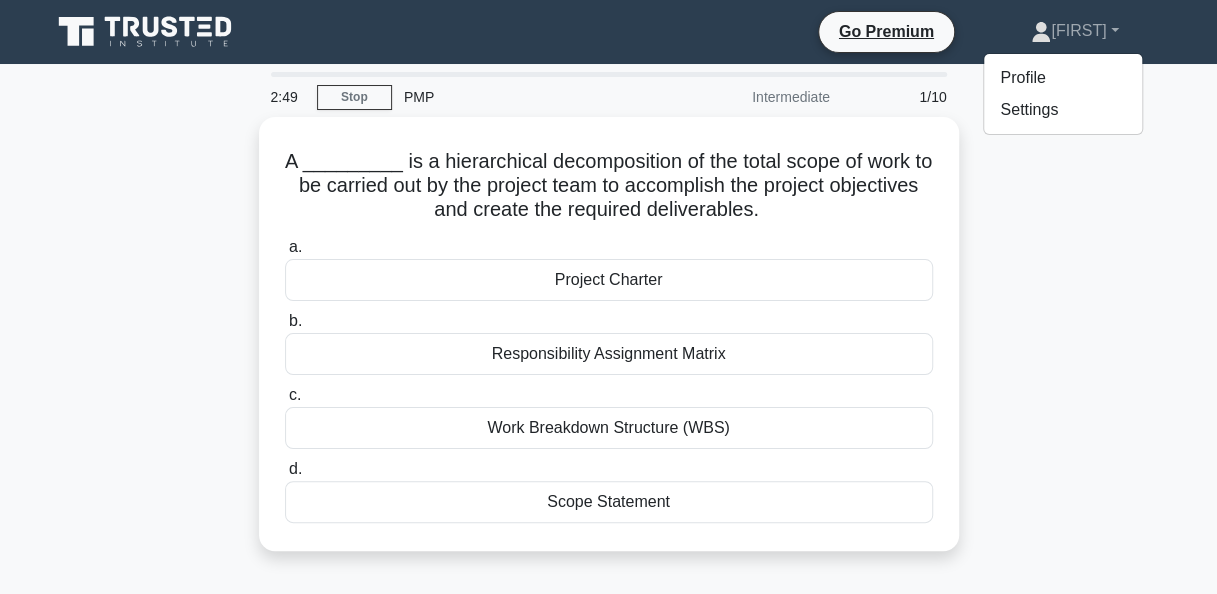 click on "A _________ is a hierarchical decomposition of the total scope of work to be carried out by the project team to accomplish the project objectives and create the required deliverables.
.spinner_0XTQ{transform-origin:center;animation:spinner_y6GP .75s linear infinite}@keyframes spinner_y6GP{100%{transform:rotate(360deg)}}
a.
Project Charter
b." at bounding box center (609, 346) 